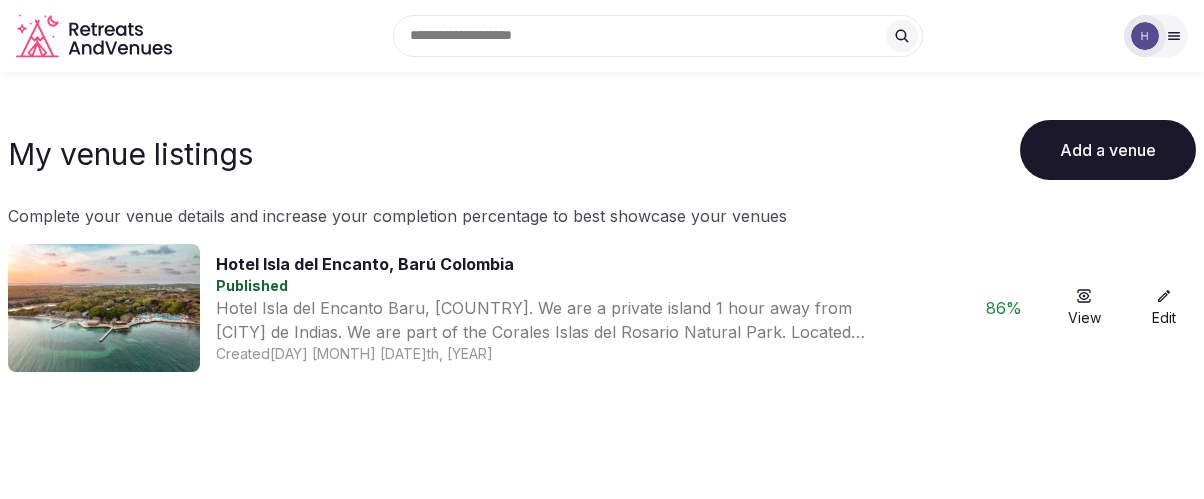 scroll, scrollTop: 0, scrollLeft: 0, axis: both 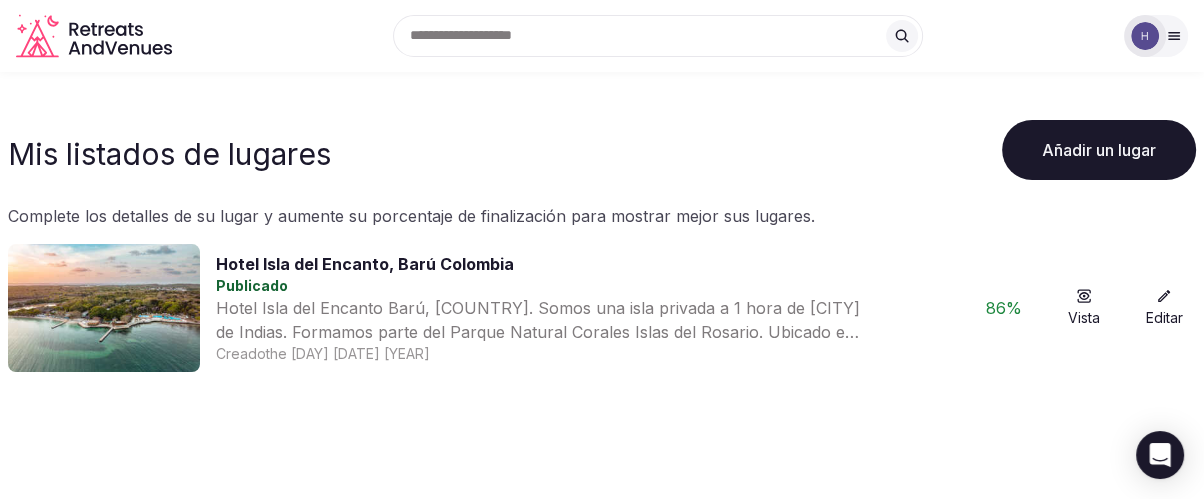 click at bounding box center [1145, 36] 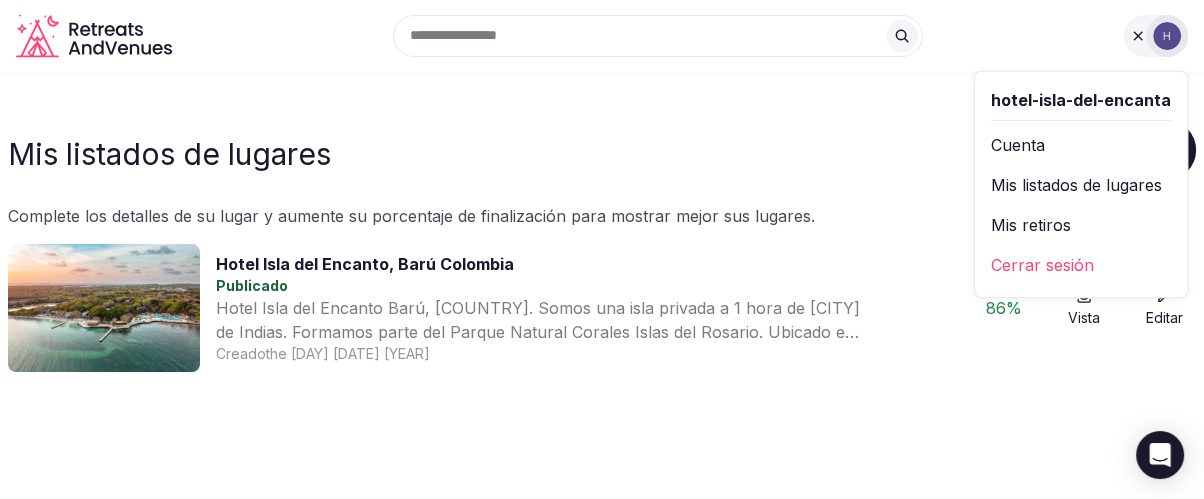 click on "Cuenta" at bounding box center [1018, 145] 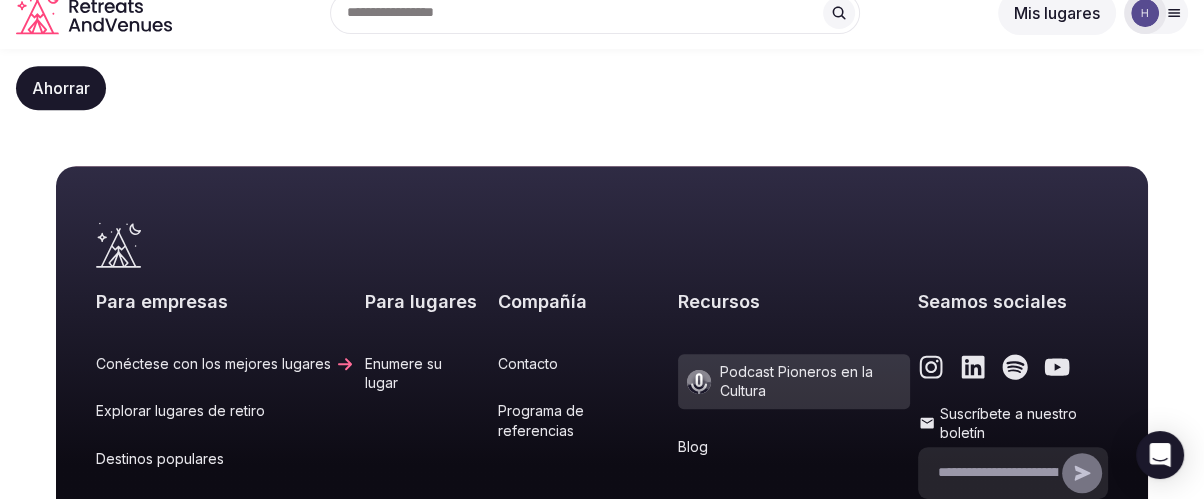scroll, scrollTop: 666, scrollLeft: 0, axis: vertical 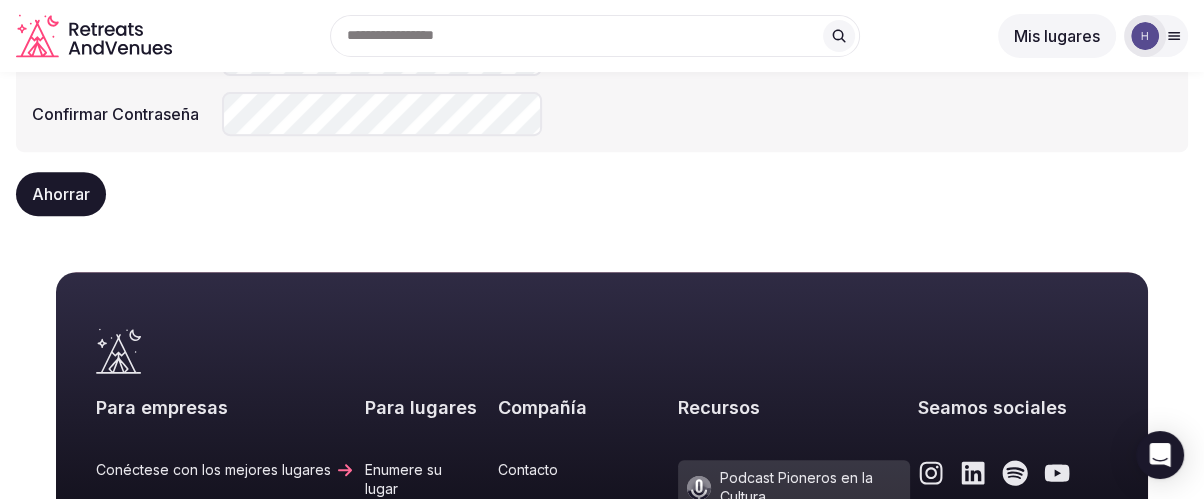 click on "Ahorrar" at bounding box center (61, 194) 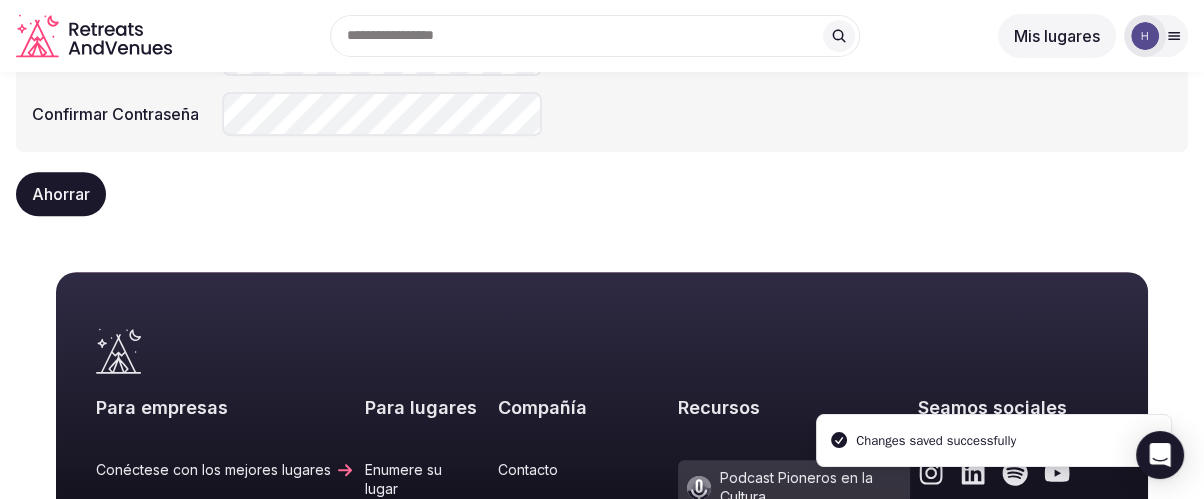 click on "Mis lugares" at bounding box center [1057, 36] 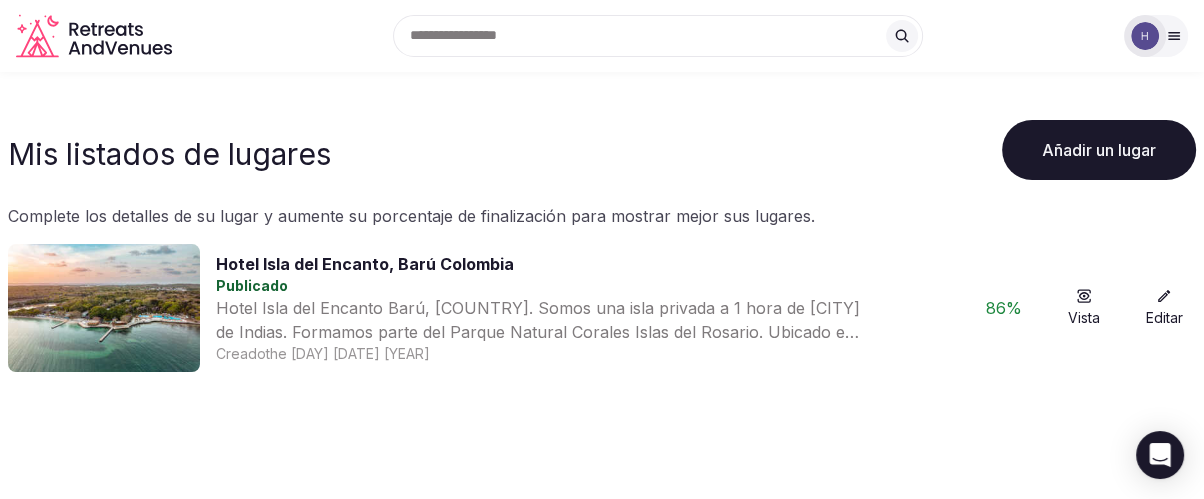 click on "Editar" at bounding box center [1164, 308] 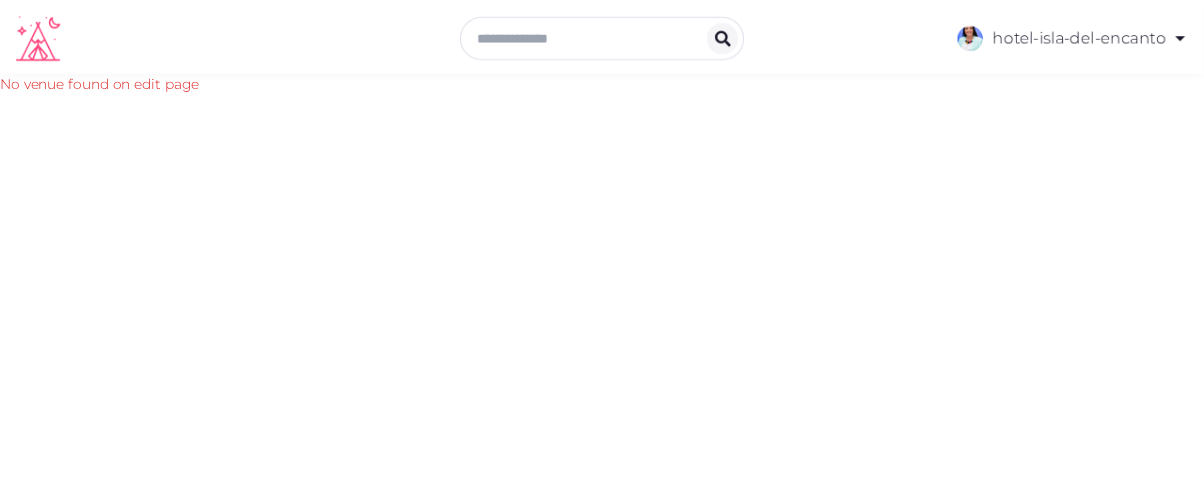 scroll, scrollTop: 0, scrollLeft: 0, axis: both 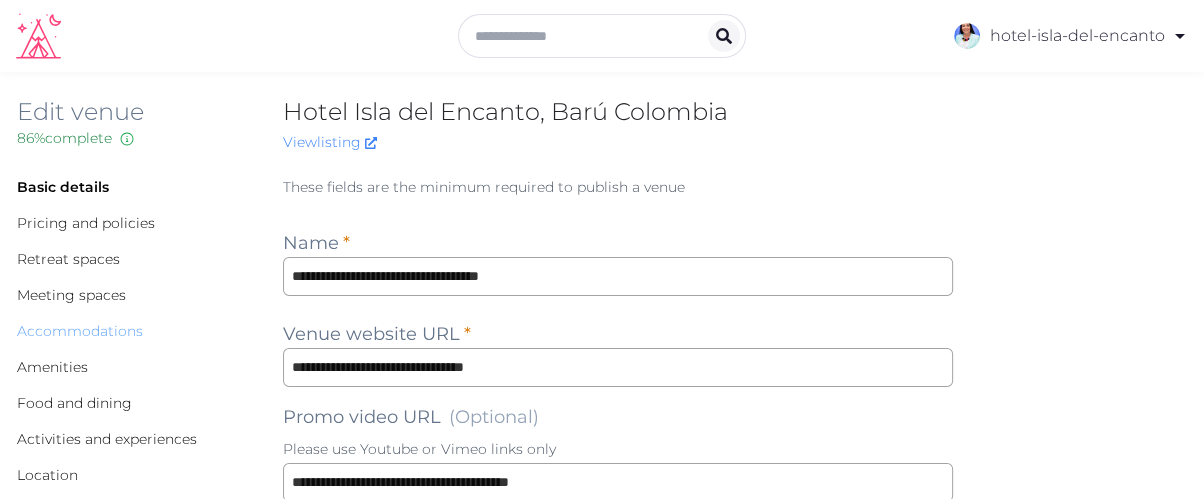 click on "Accommodations" at bounding box center [80, 331] 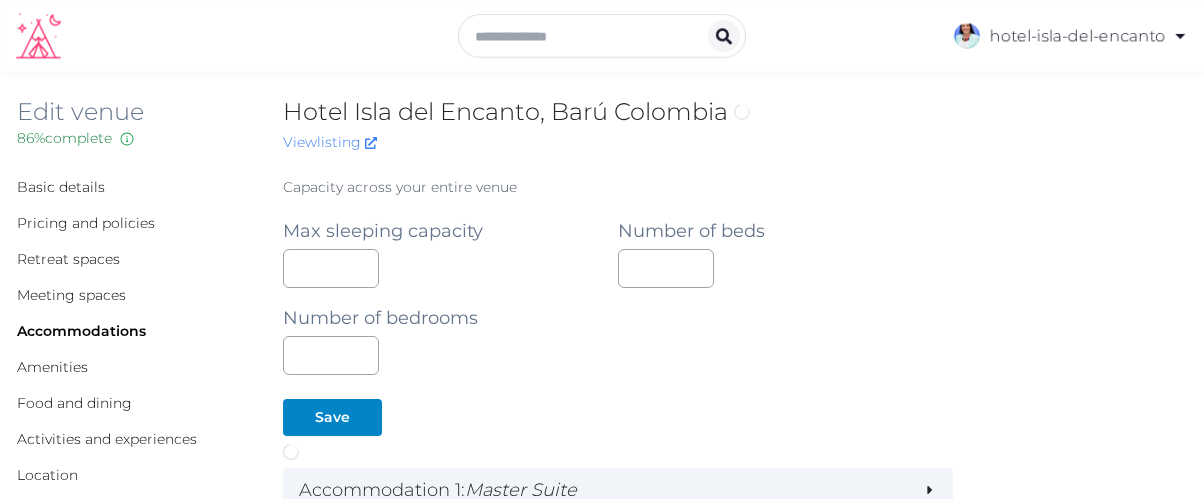 scroll, scrollTop: 0, scrollLeft: 0, axis: both 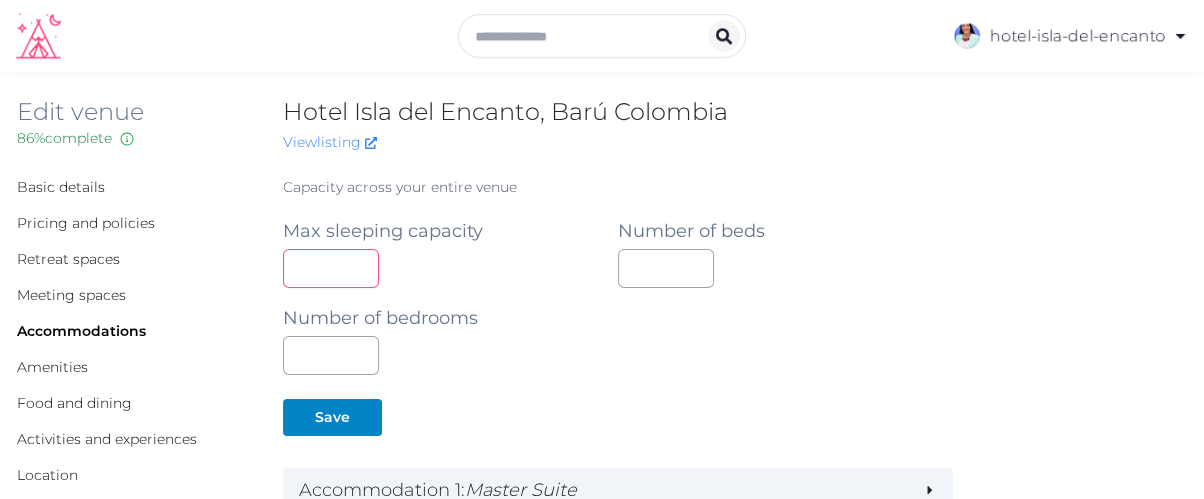 click at bounding box center (331, 268) 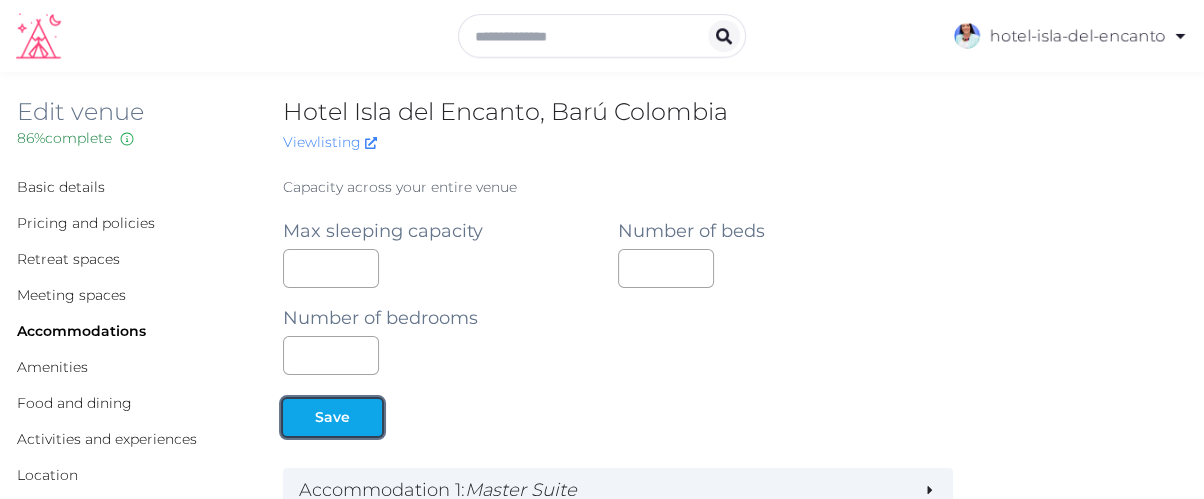 click on "Save" at bounding box center (332, 417) 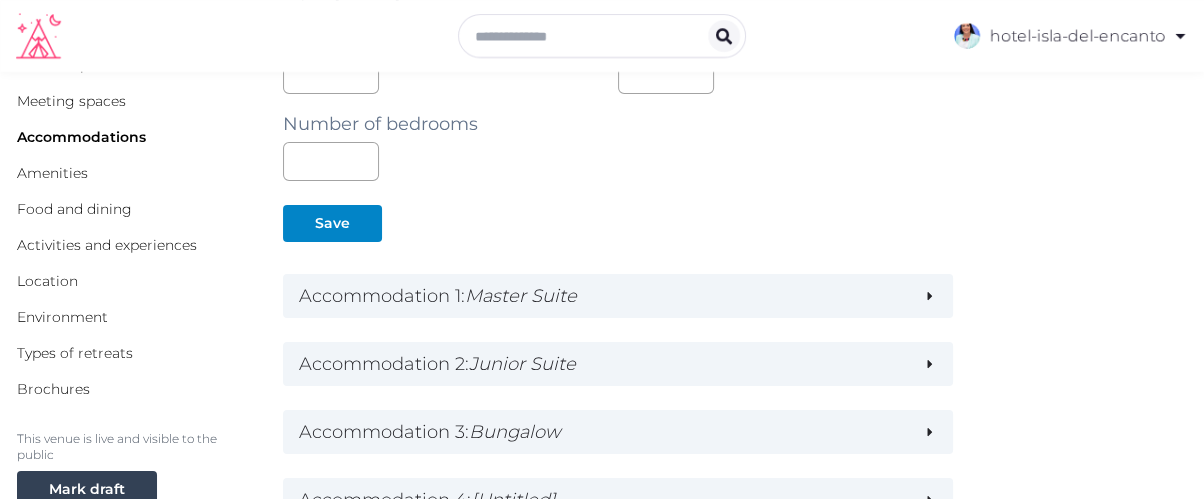 scroll, scrollTop: 222, scrollLeft: 0, axis: vertical 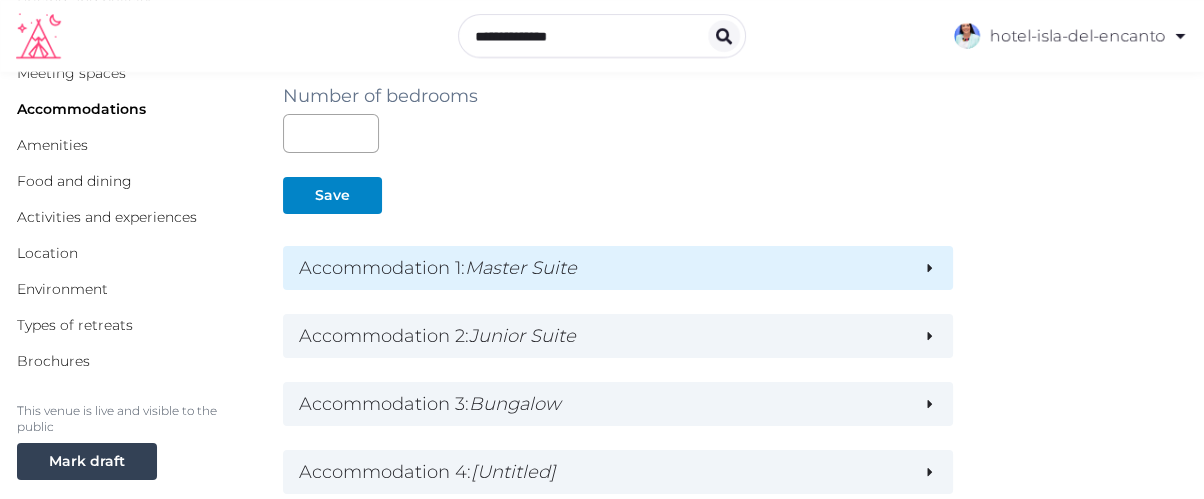 click on "Master Suite" at bounding box center (521, 268) 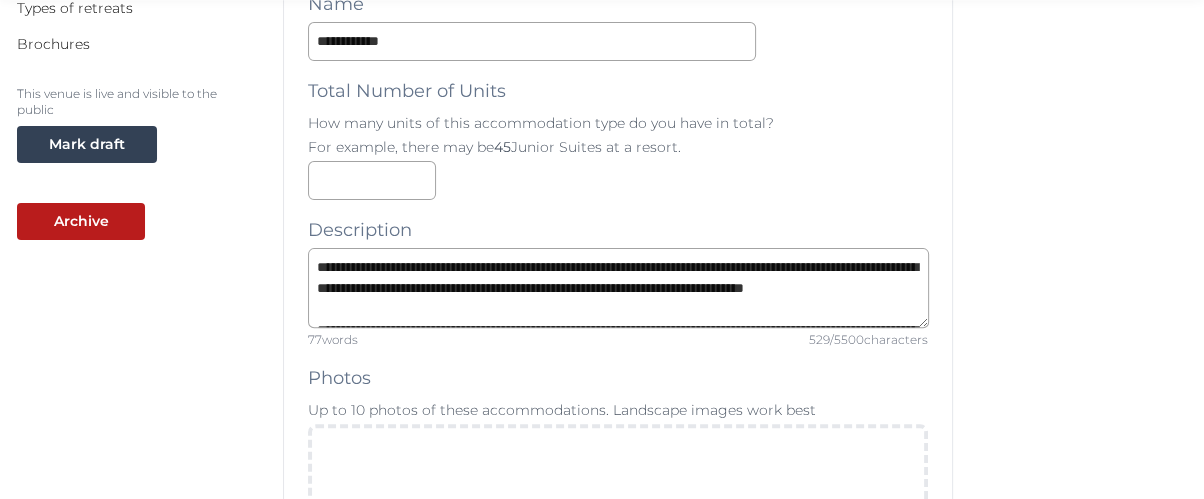 scroll, scrollTop: 555, scrollLeft: 0, axis: vertical 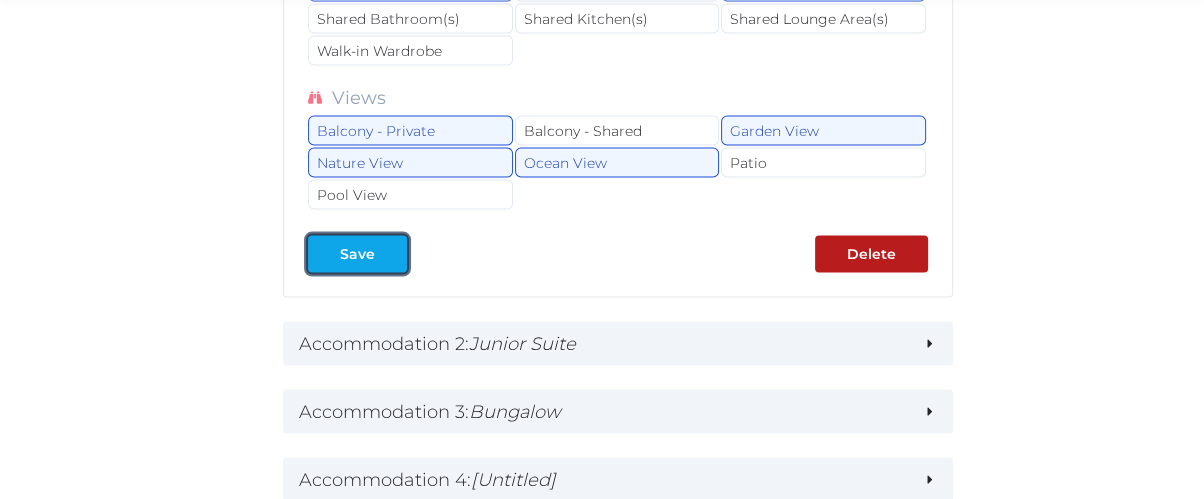 click on "Save" at bounding box center [357, 254] 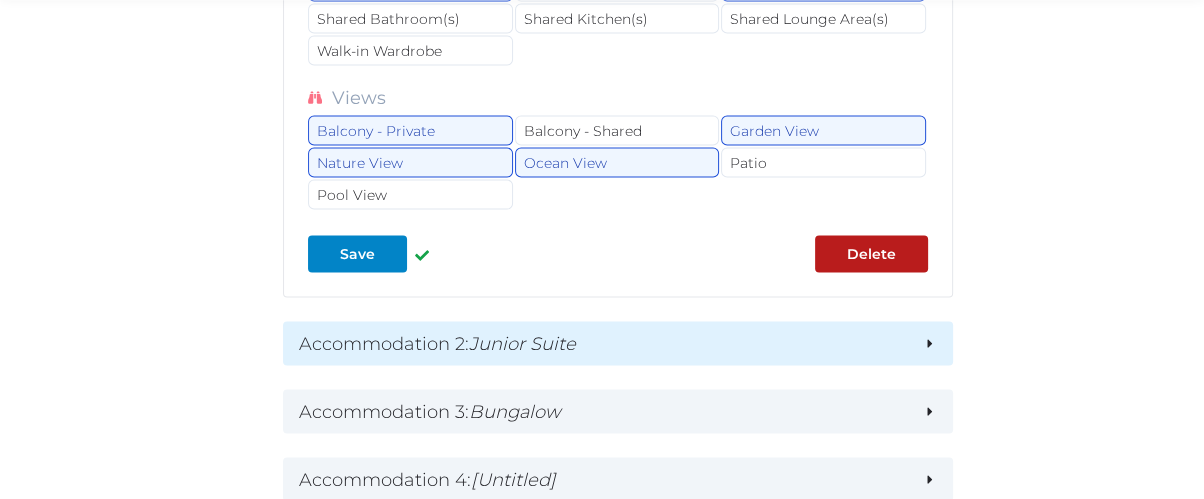 click on "Junior Suite" at bounding box center [522, 344] 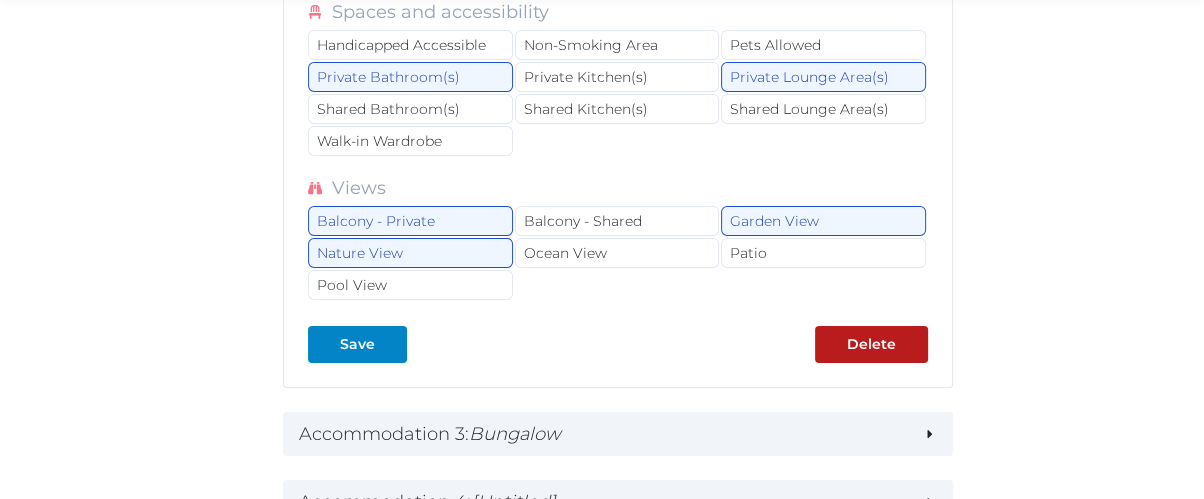 scroll, scrollTop: 6555, scrollLeft: 0, axis: vertical 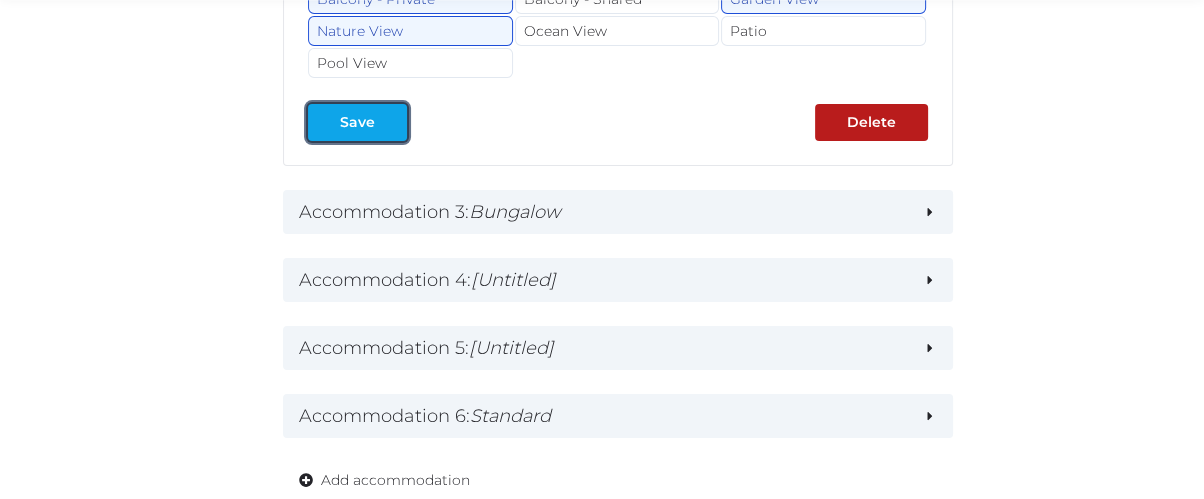 click on "Save" at bounding box center (357, 122) 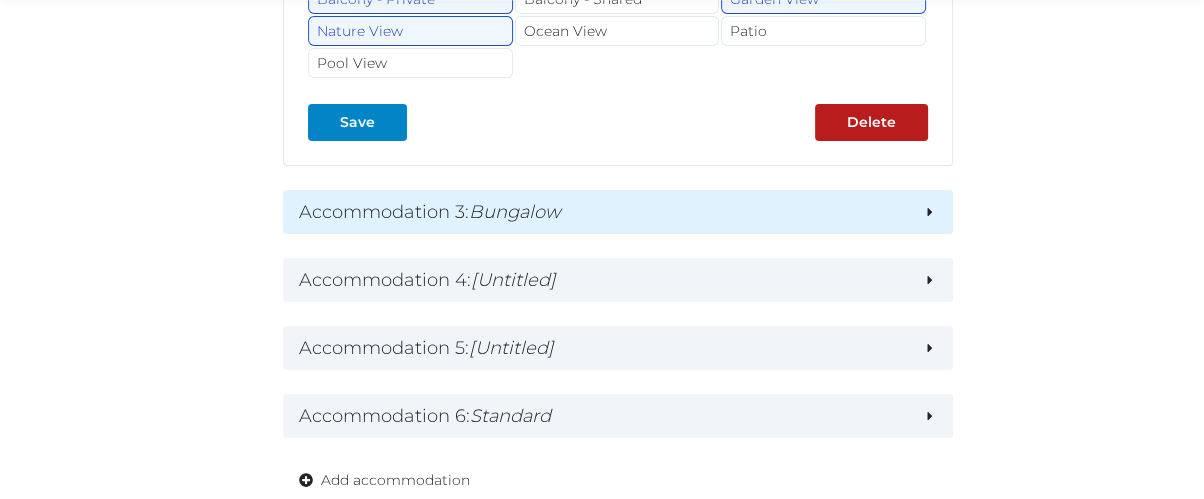 click on "Bungalow" at bounding box center (515, 212) 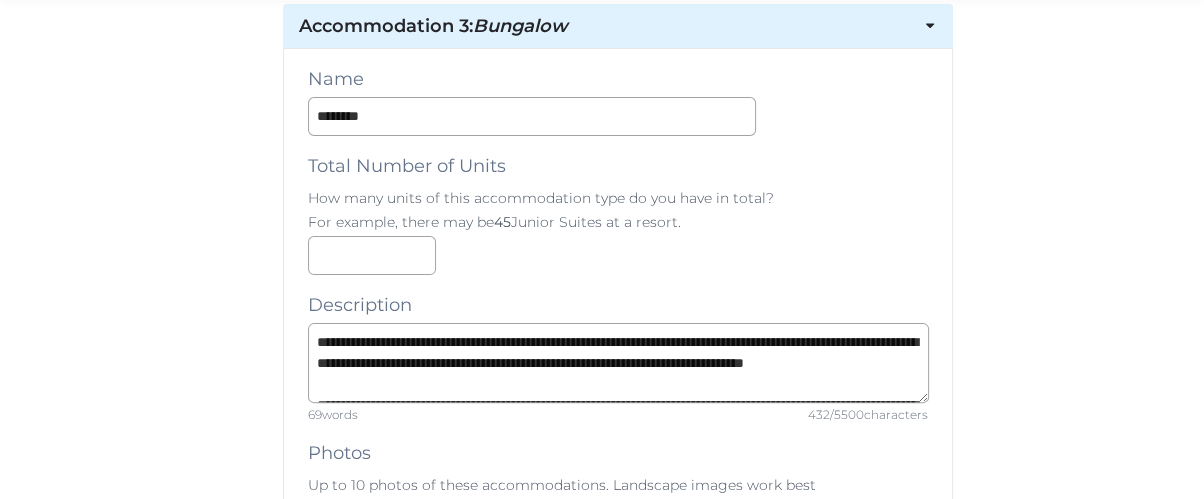 scroll, scrollTop: 6777, scrollLeft: 0, axis: vertical 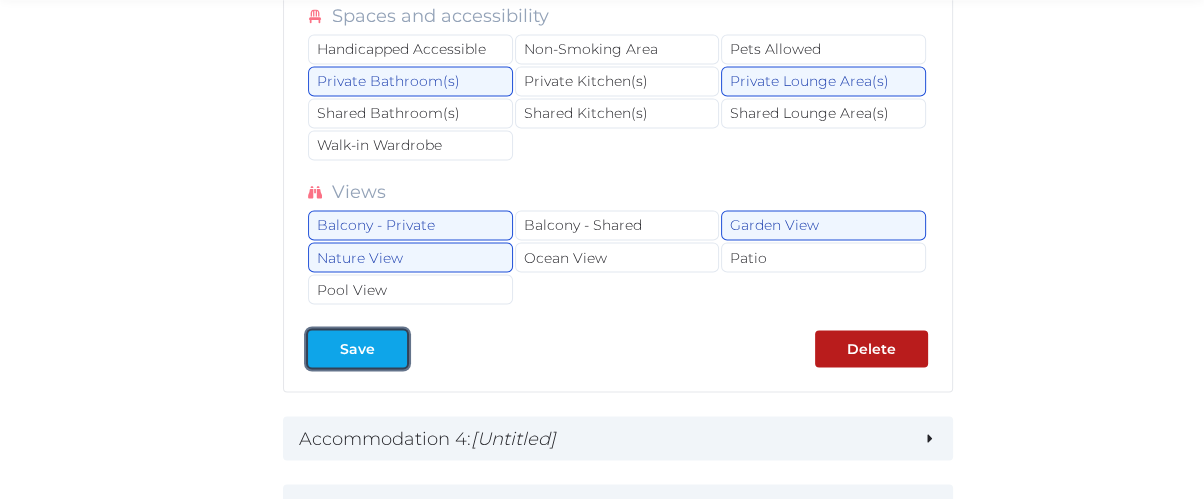 click on "Save" at bounding box center [357, 348] 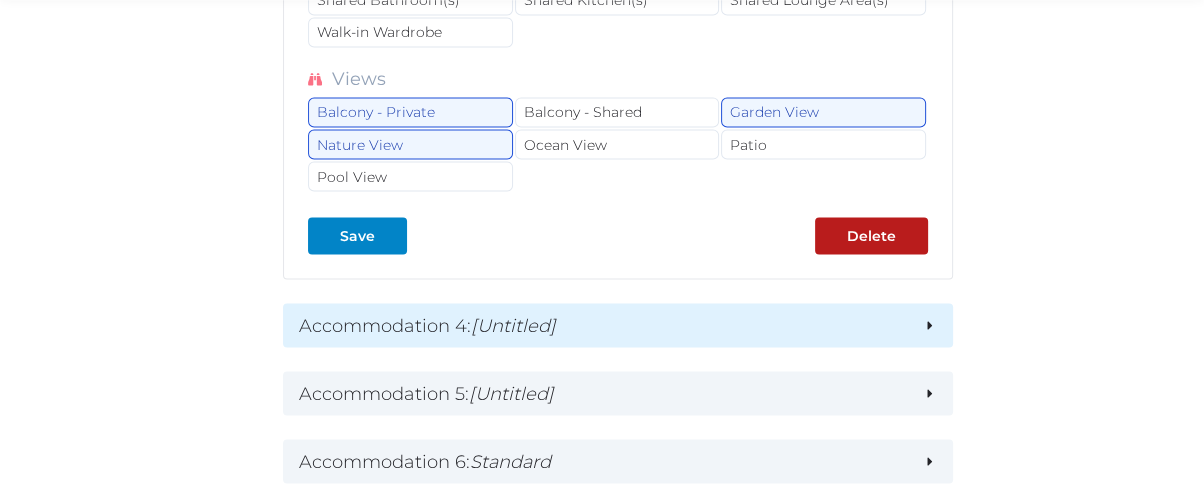 scroll, scrollTop: 9444, scrollLeft: 0, axis: vertical 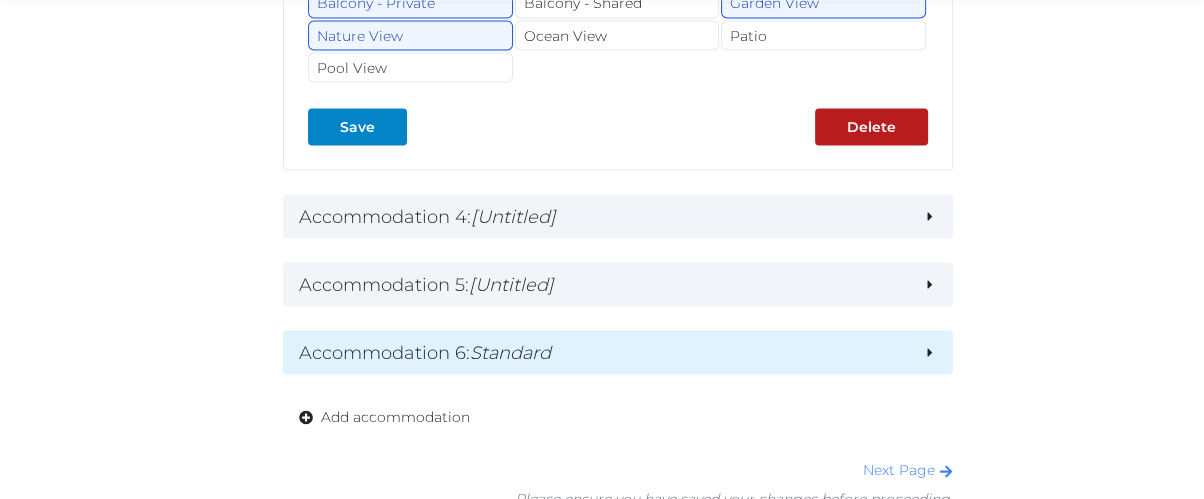 click on "Standard" at bounding box center [510, 352] 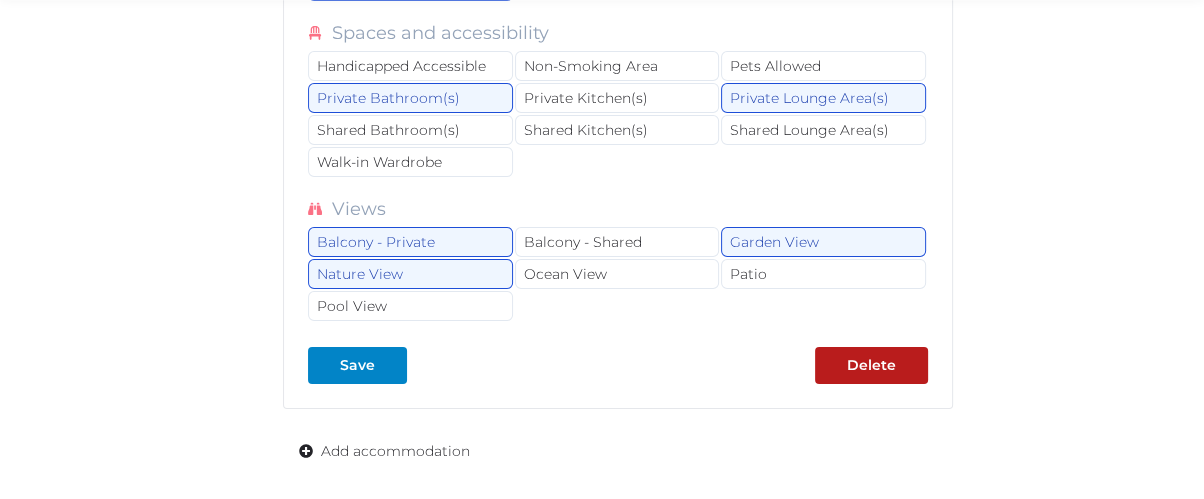 scroll, scrollTop: 12444, scrollLeft: 0, axis: vertical 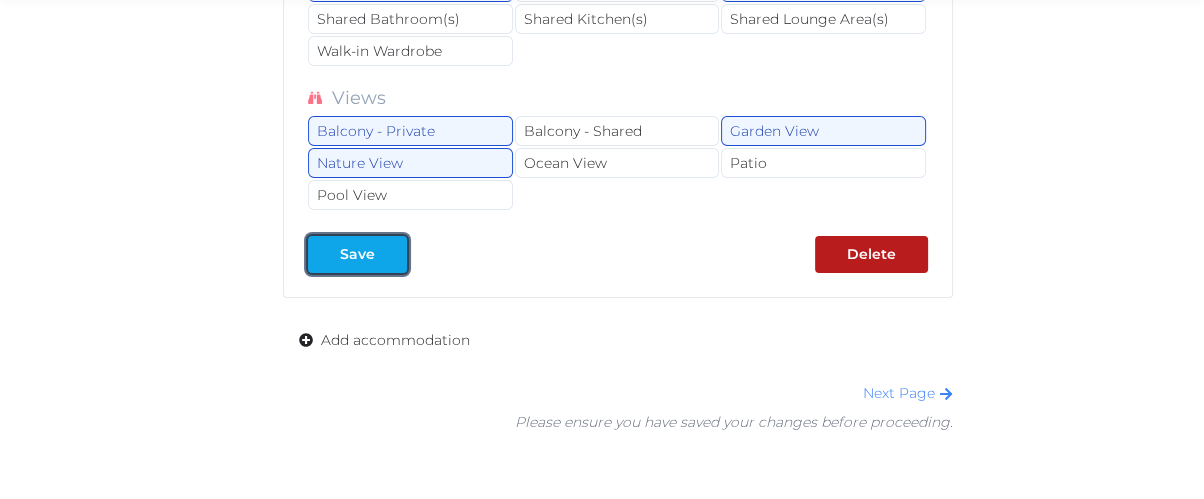 click at bounding box center (391, 254) 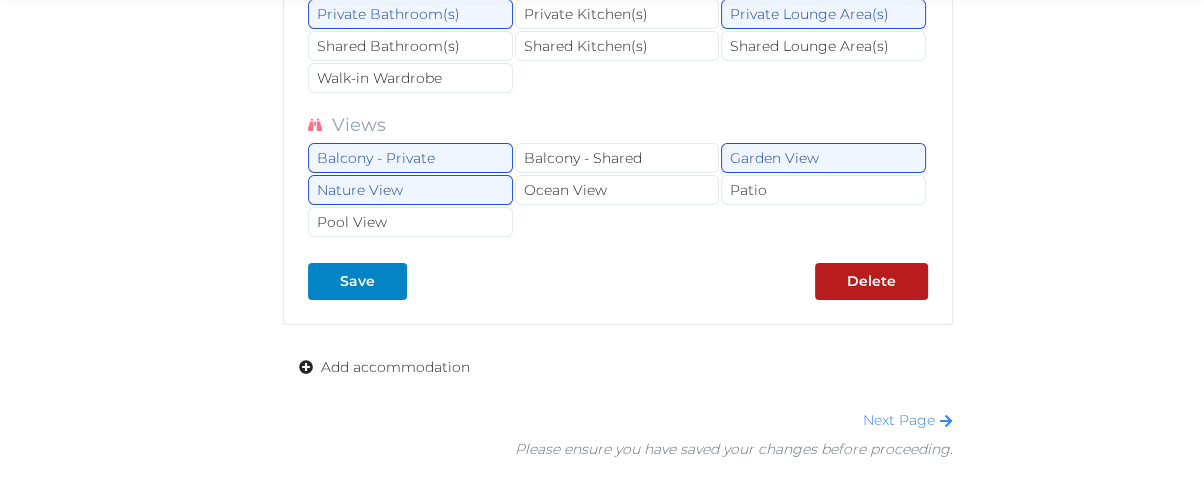 scroll, scrollTop: 12474, scrollLeft: 0, axis: vertical 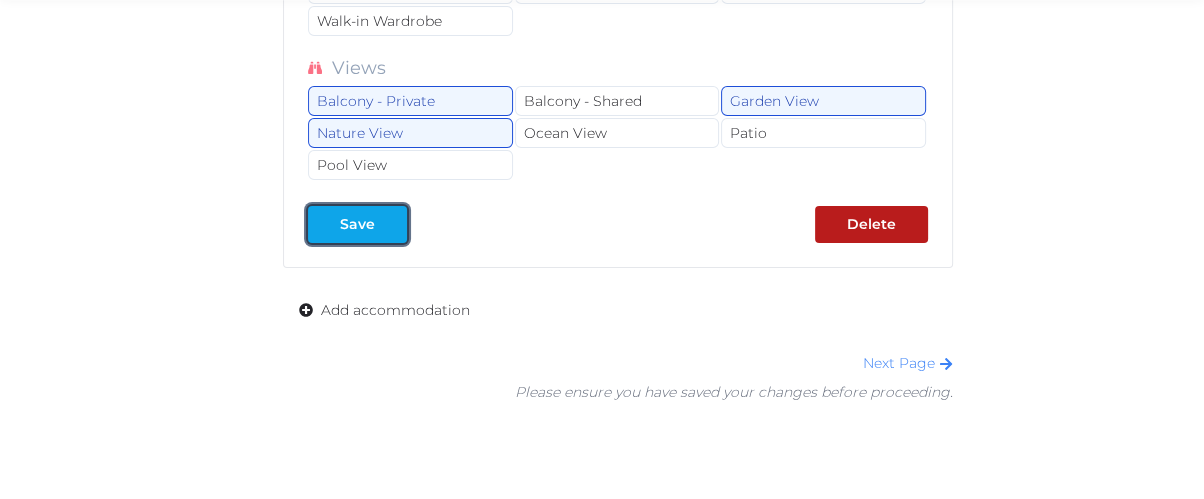 click at bounding box center [391, 224] 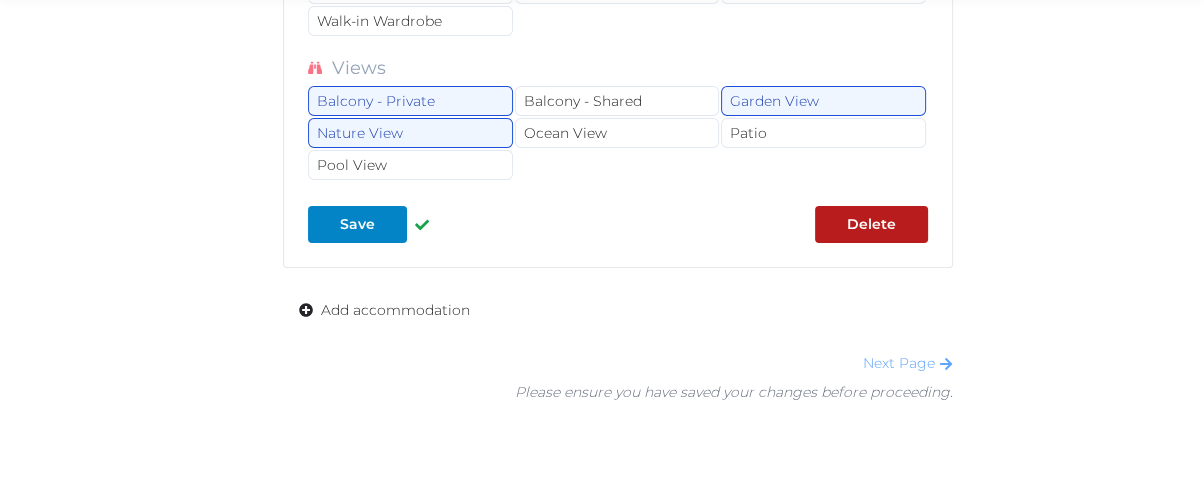 click on "Next Page" at bounding box center [908, 363] 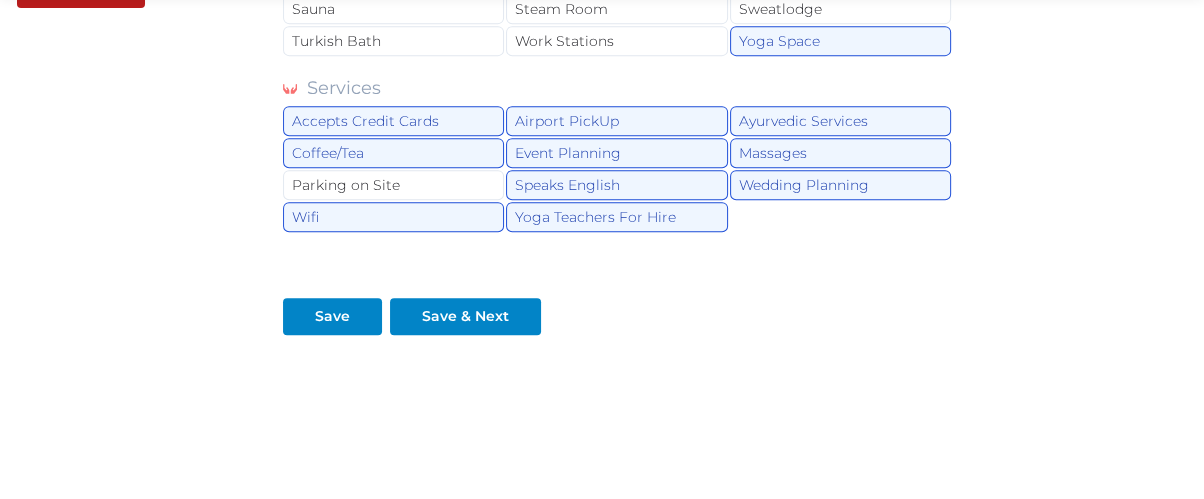 scroll, scrollTop: 777, scrollLeft: 0, axis: vertical 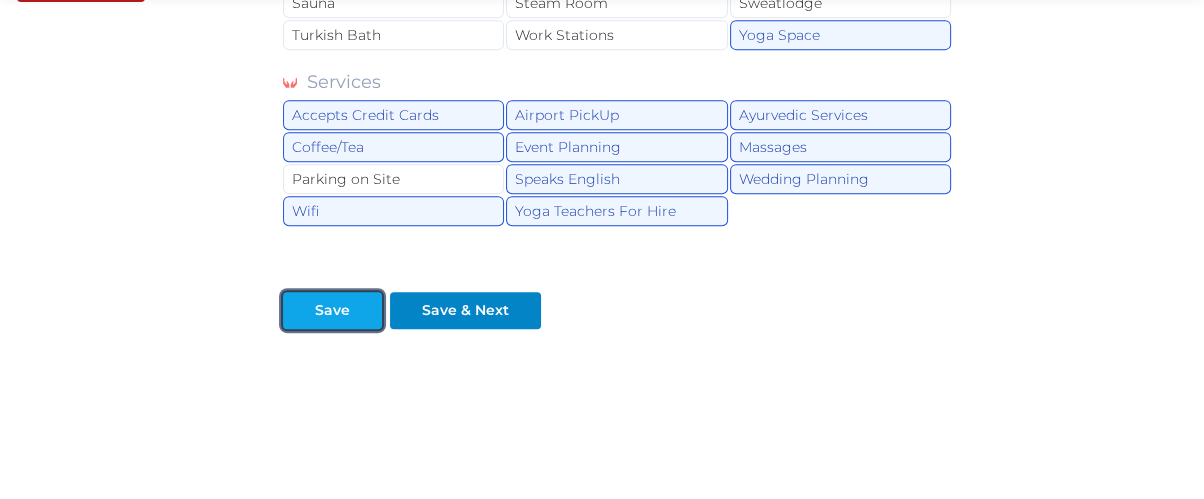 click on "Save" at bounding box center (332, 310) 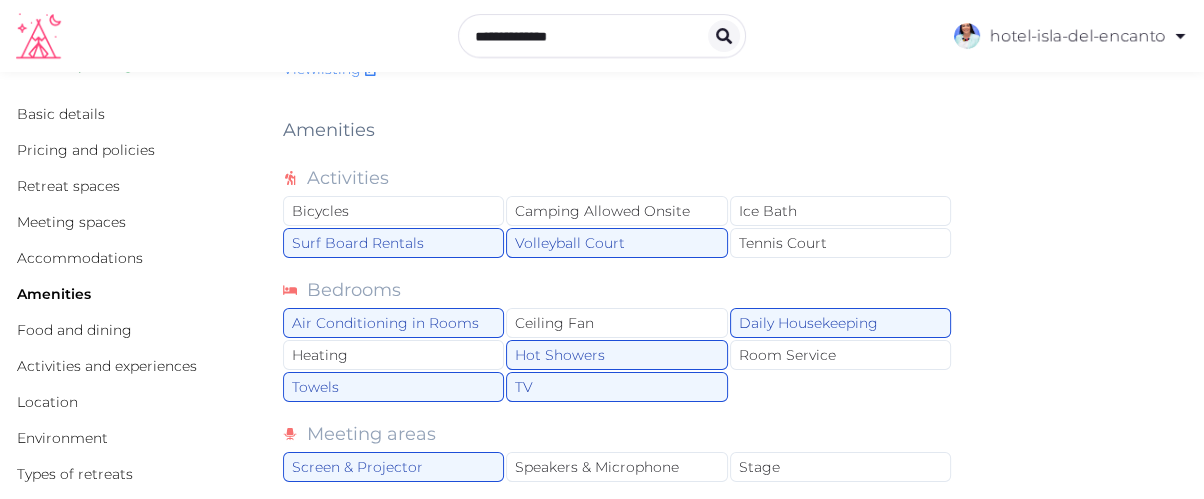 scroll, scrollTop: 8, scrollLeft: 0, axis: vertical 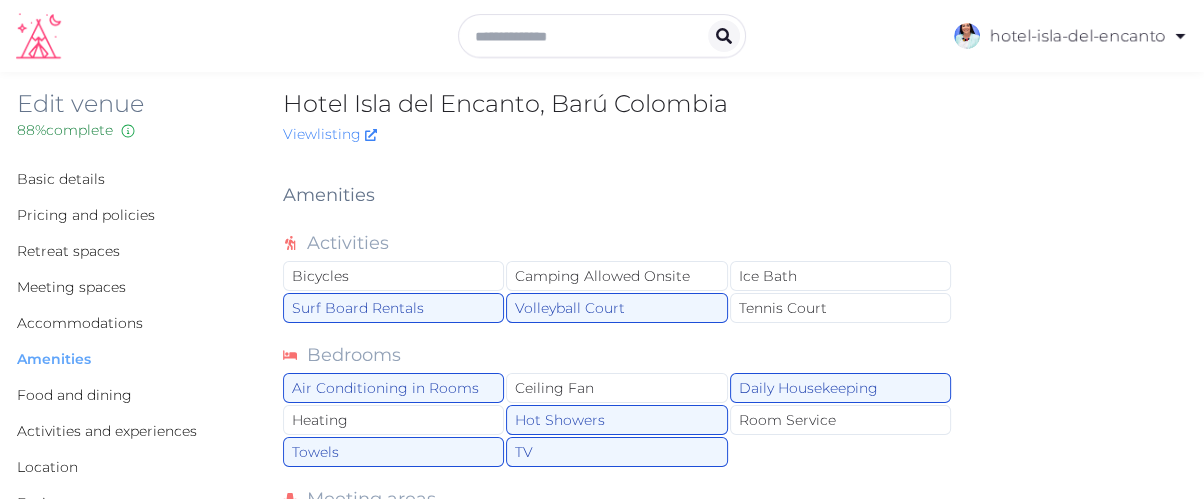 click on "Amenities" at bounding box center [54, 359] 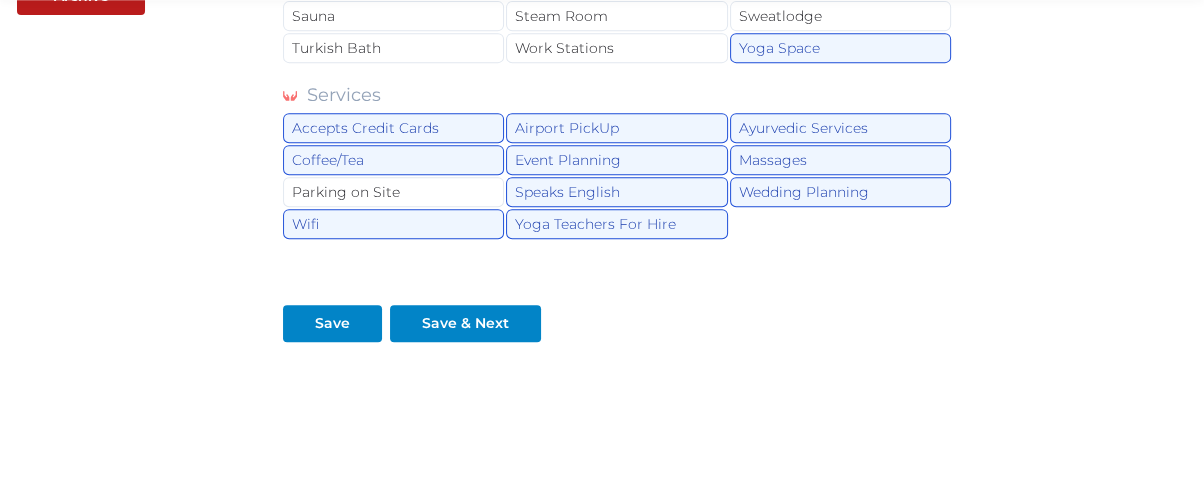 scroll, scrollTop: 777, scrollLeft: 0, axis: vertical 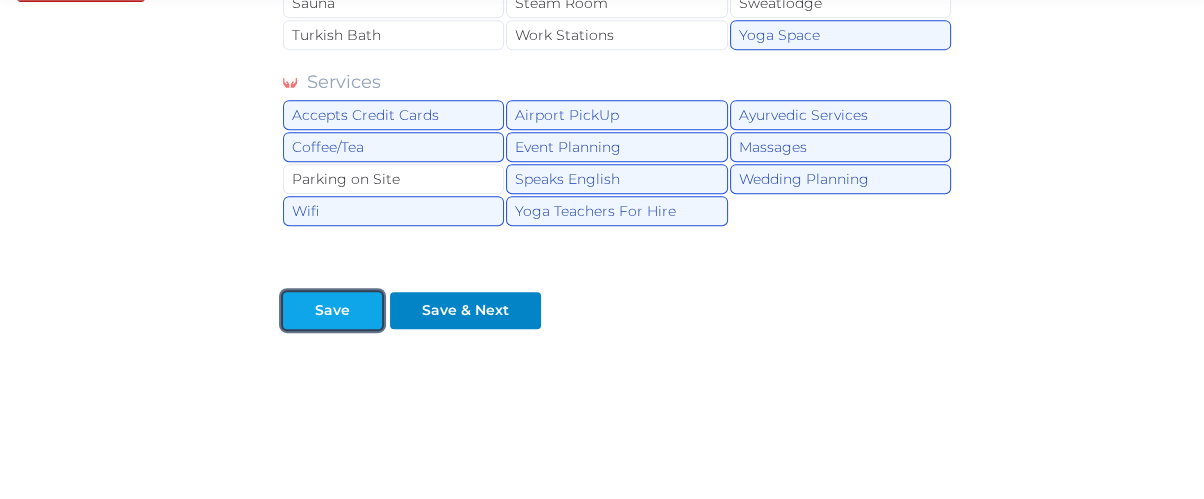 click on "Save" at bounding box center (332, 310) 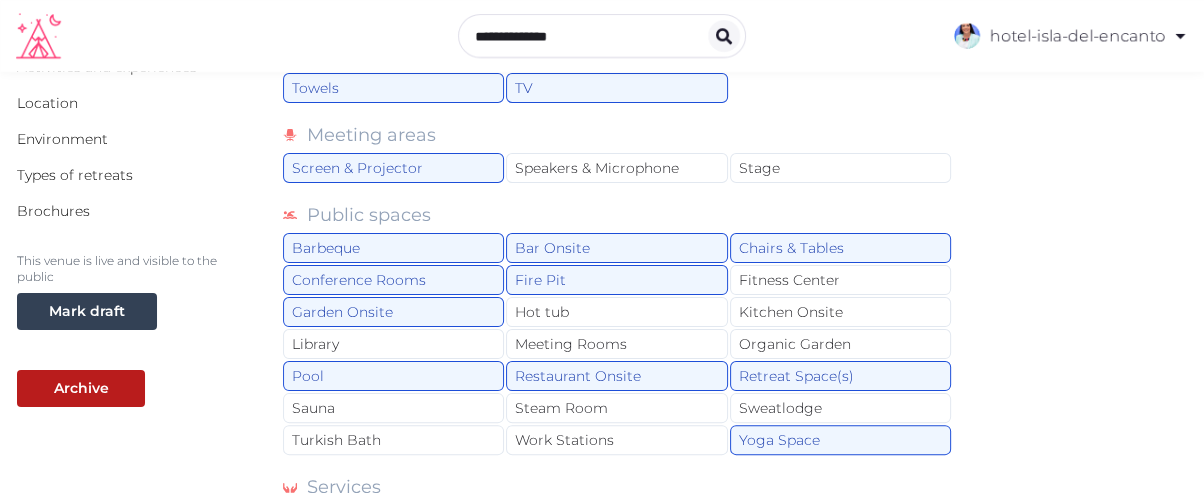scroll, scrollTop: 341, scrollLeft: 0, axis: vertical 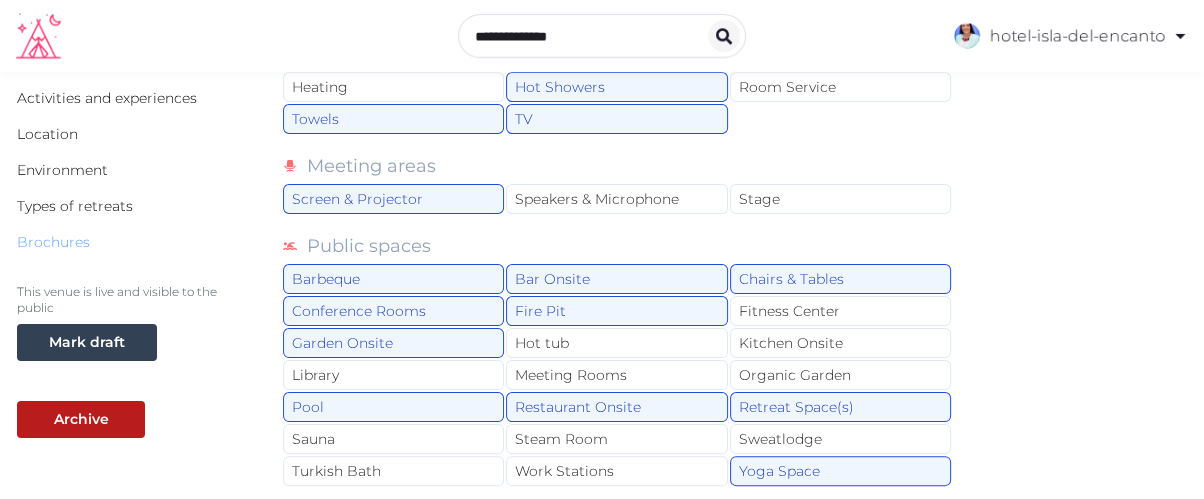 click on "Brochures" at bounding box center [53, 242] 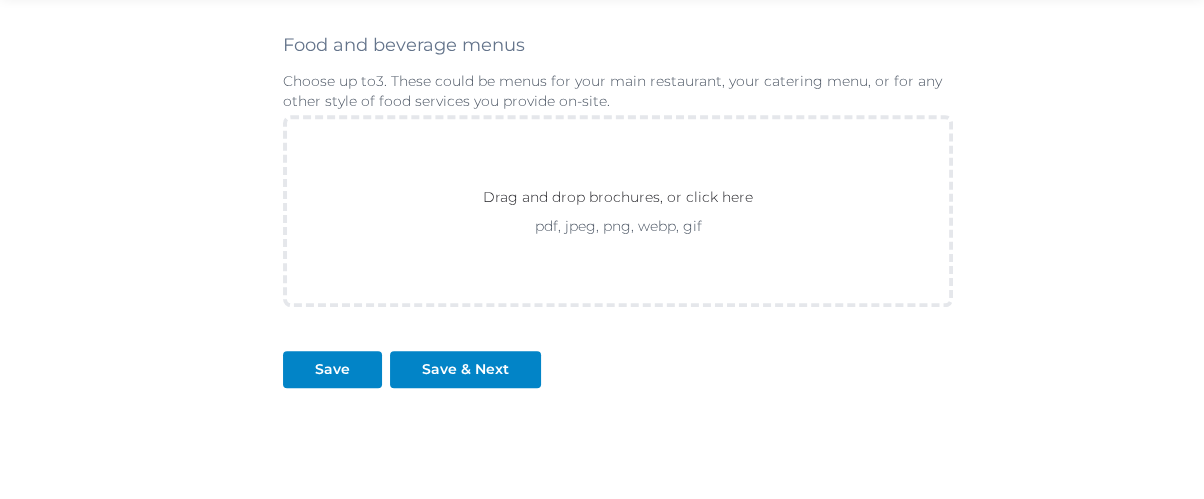 scroll, scrollTop: 1071, scrollLeft: 0, axis: vertical 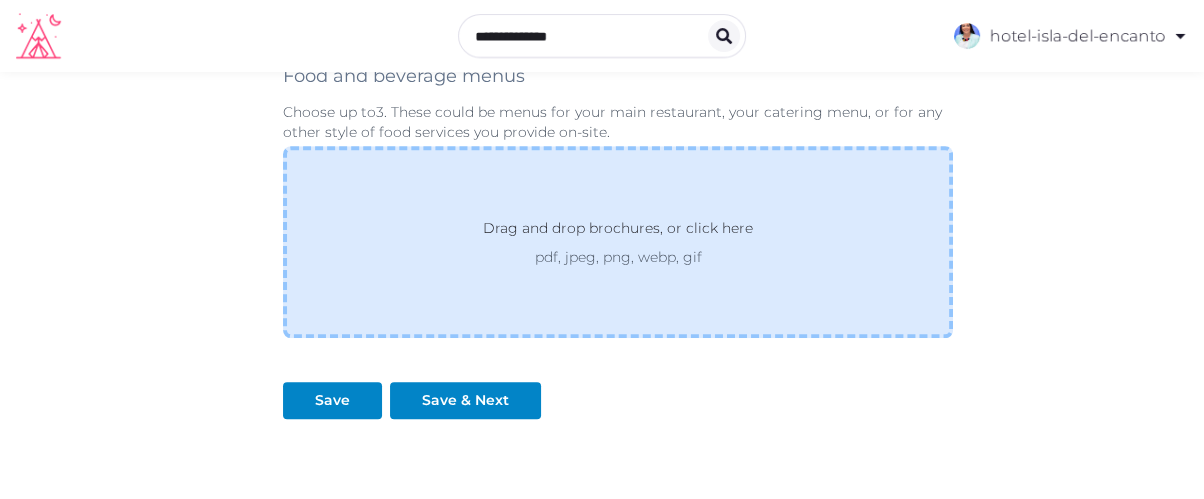click on "Drag and drop brochures, or click here" at bounding box center [618, 232] 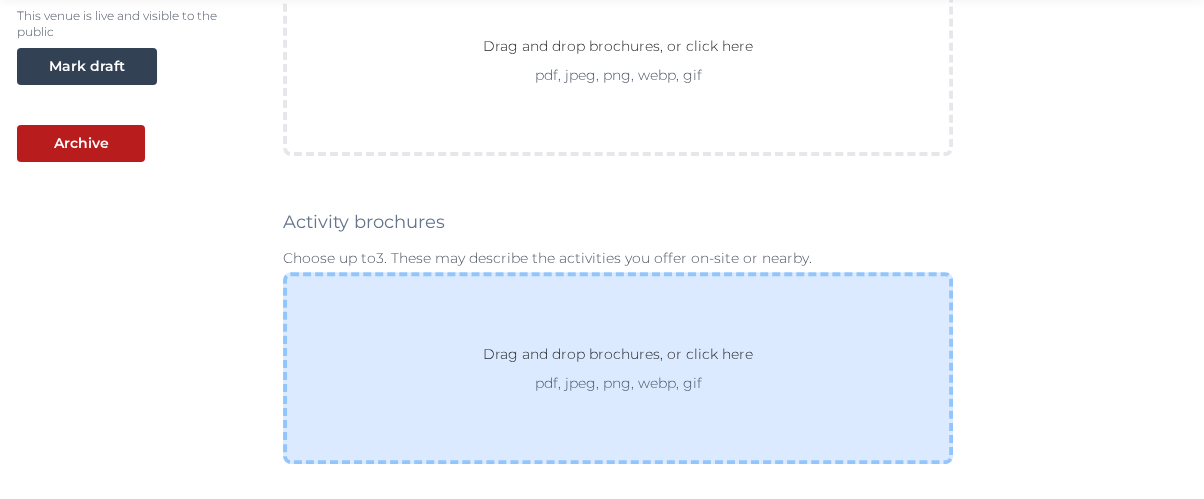 scroll, scrollTop: 738, scrollLeft: 0, axis: vertical 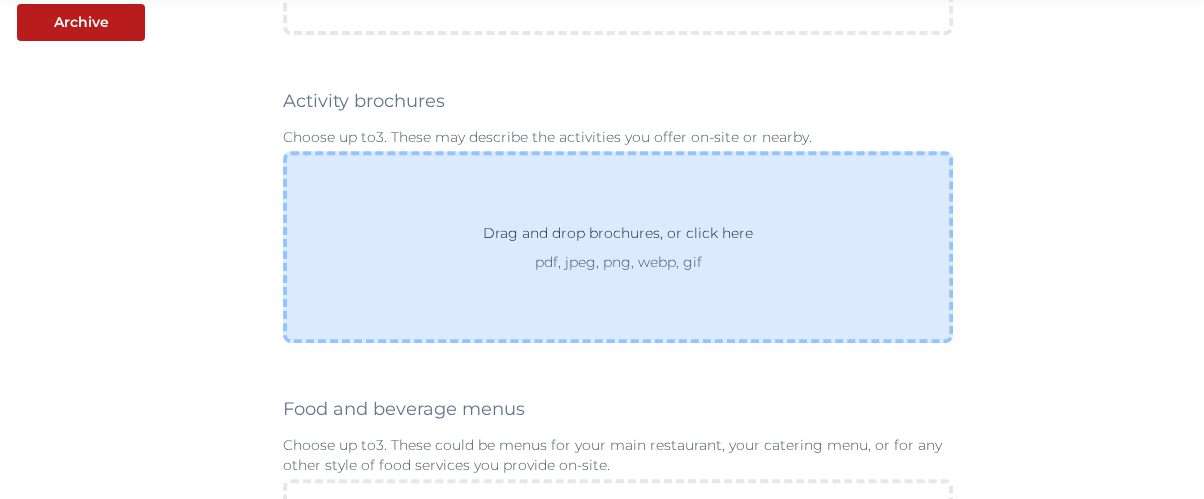 click on "Drag and drop brochures, or click here pdf, jpeg, png, webp, gif" at bounding box center [618, 247] 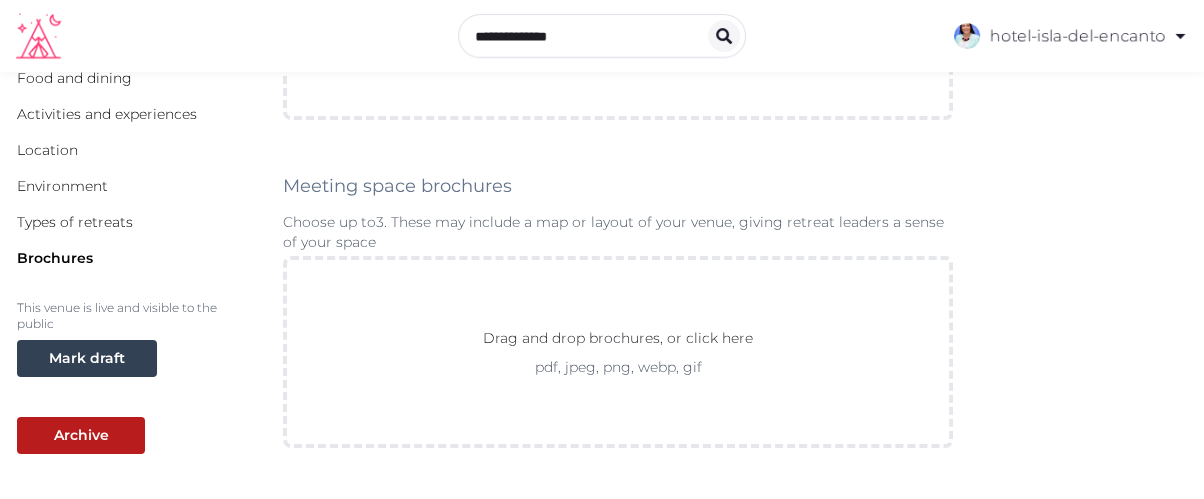 scroll, scrollTop: 293, scrollLeft: 0, axis: vertical 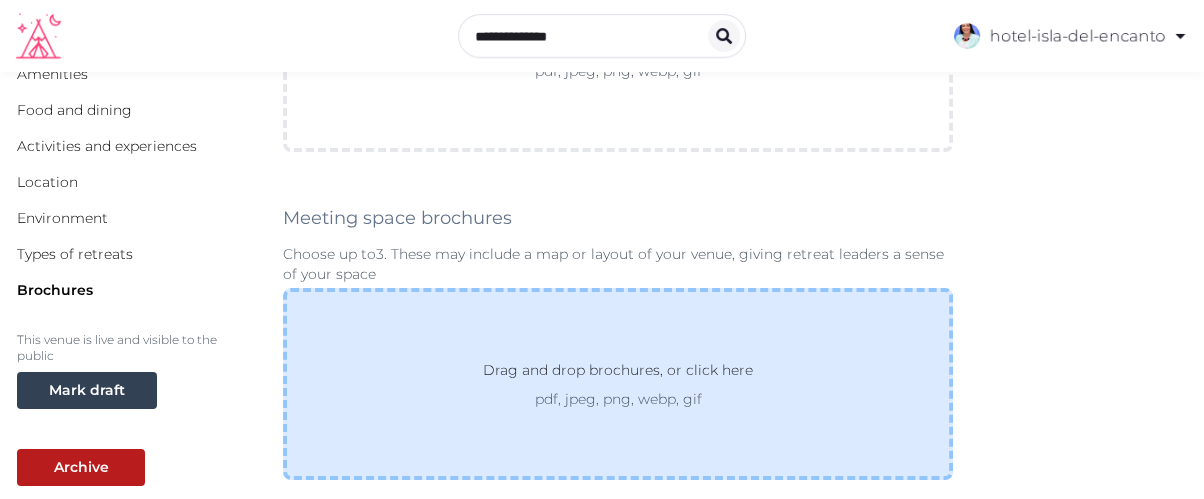 click on "Drag and drop brochures, or click here" at bounding box center (618, 374) 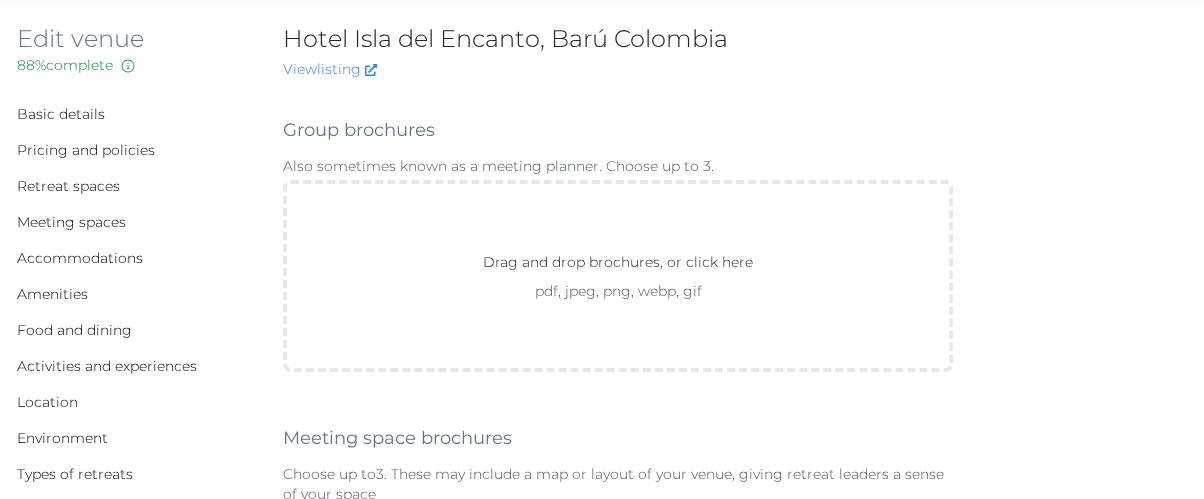 scroll, scrollTop: 71, scrollLeft: 0, axis: vertical 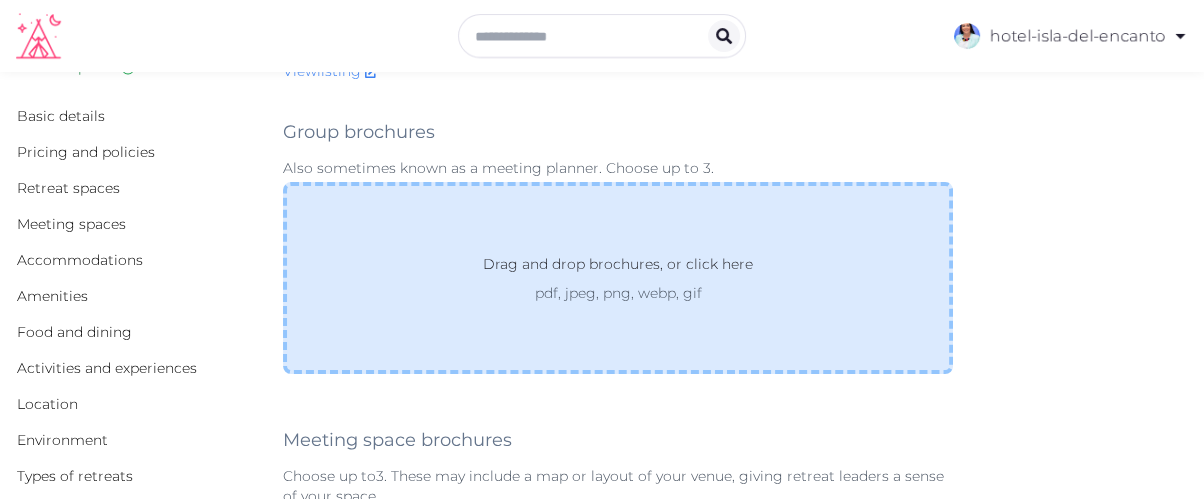 click on "Drag and drop brochures, or click here" at bounding box center (618, 268) 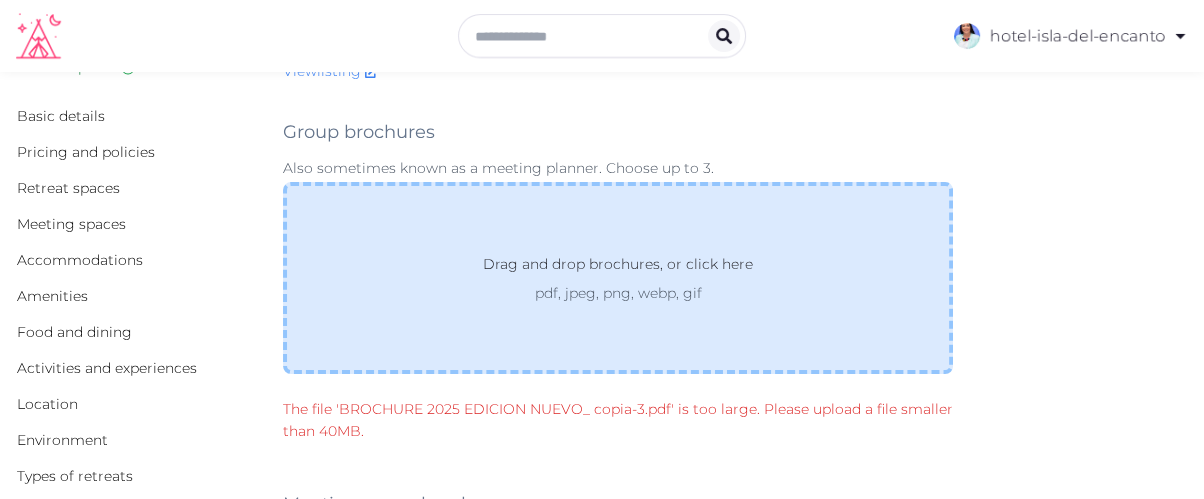 click on "Drag and drop brochures, or click here pdf, jpeg, png, webp, gif" at bounding box center (618, 278) 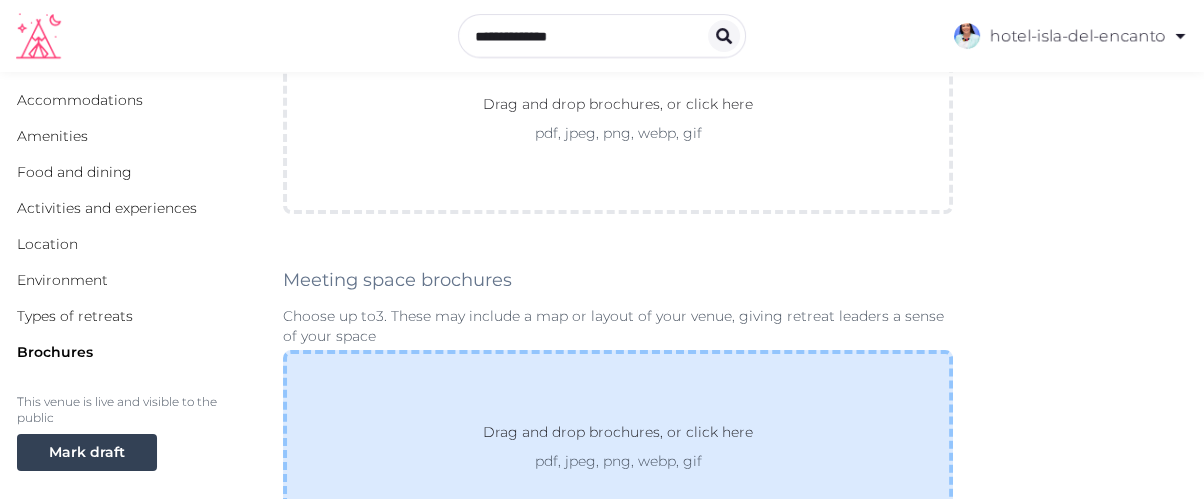 scroll, scrollTop: 111, scrollLeft: 0, axis: vertical 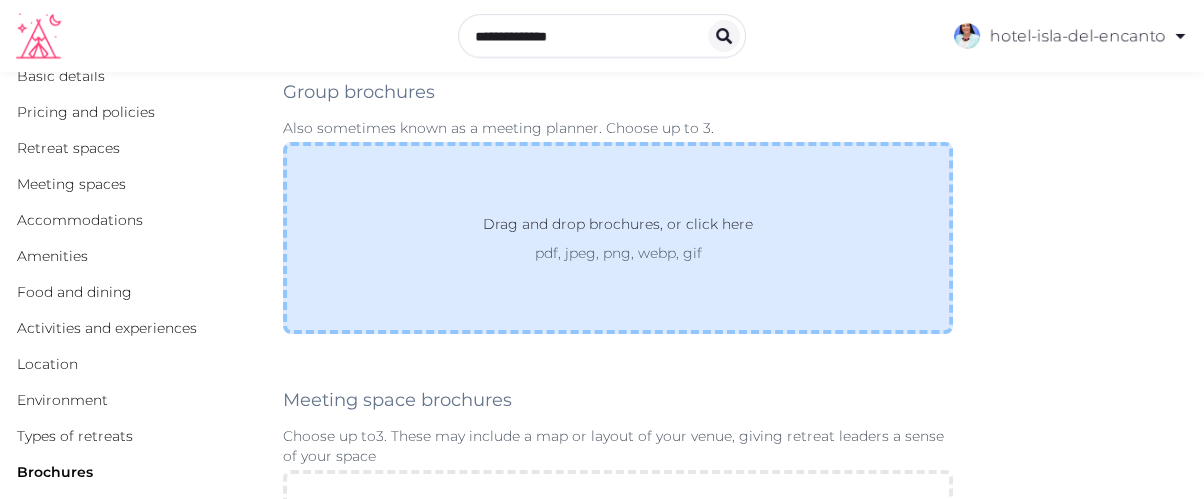 click on "Drag and drop brochures, or click here" at bounding box center [618, 228] 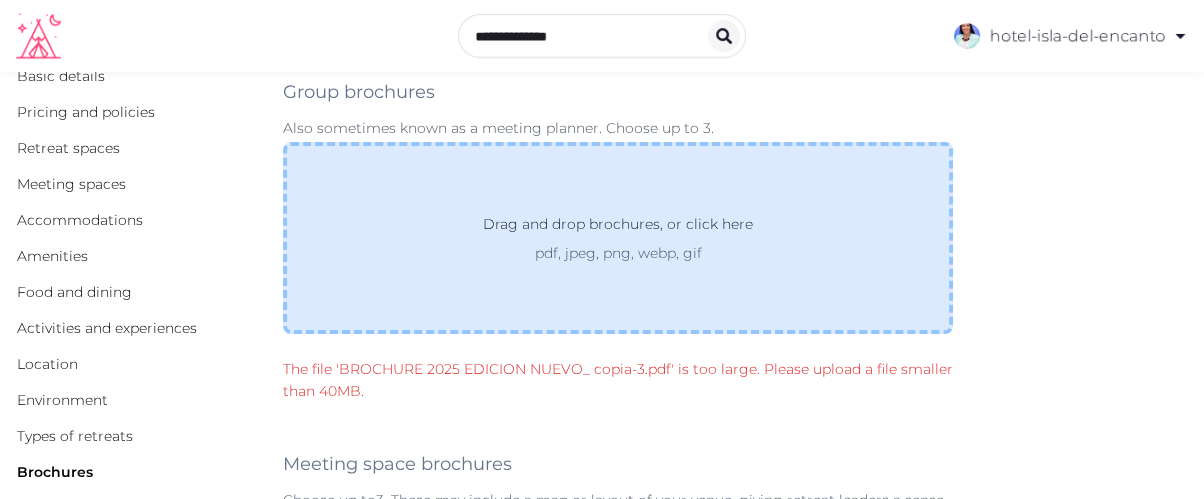 click on "Drag and drop brochures, or click here" at bounding box center (618, 228) 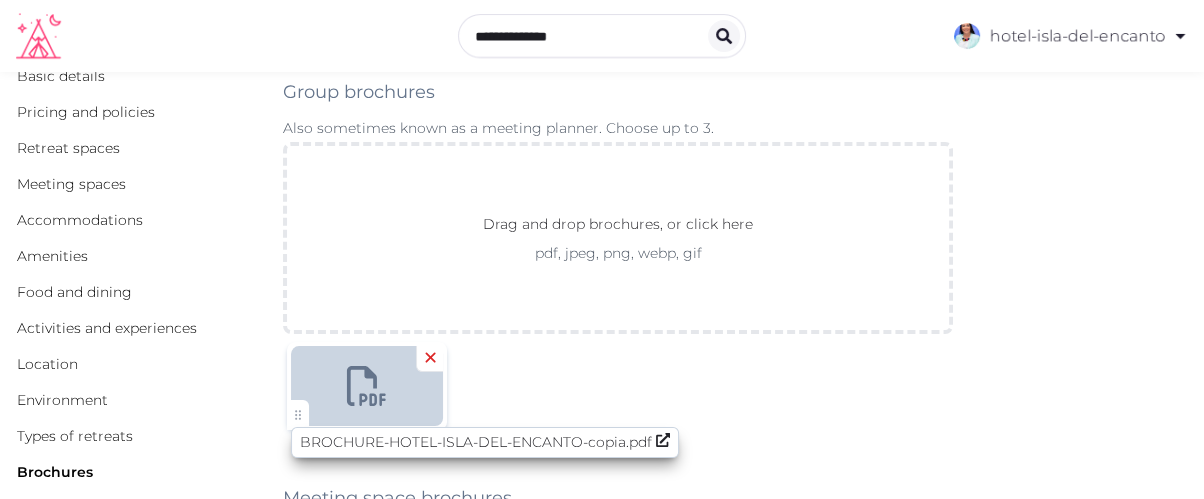 click 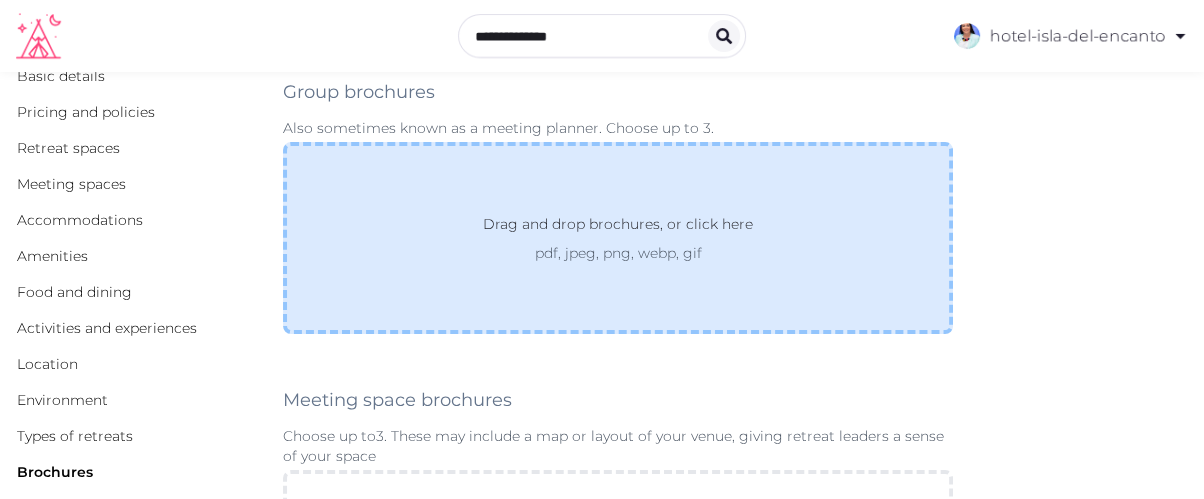 click on "pdf, jpeg, png, webp, gif" at bounding box center [618, 253] 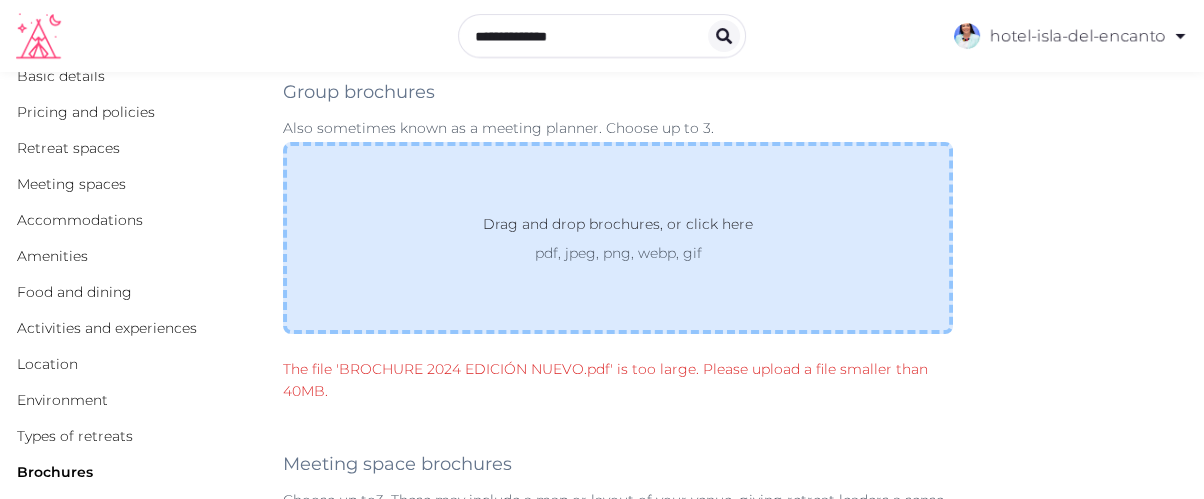 click on "Drag and drop brochures, or click here" at bounding box center [618, 228] 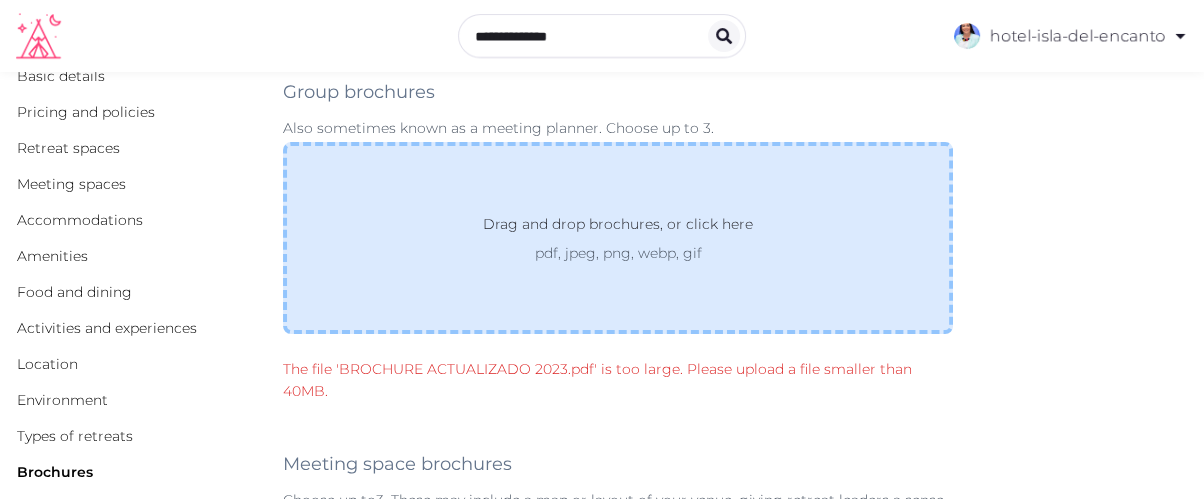 click on "Drag and drop brochures, or click here" at bounding box center (618, 228) 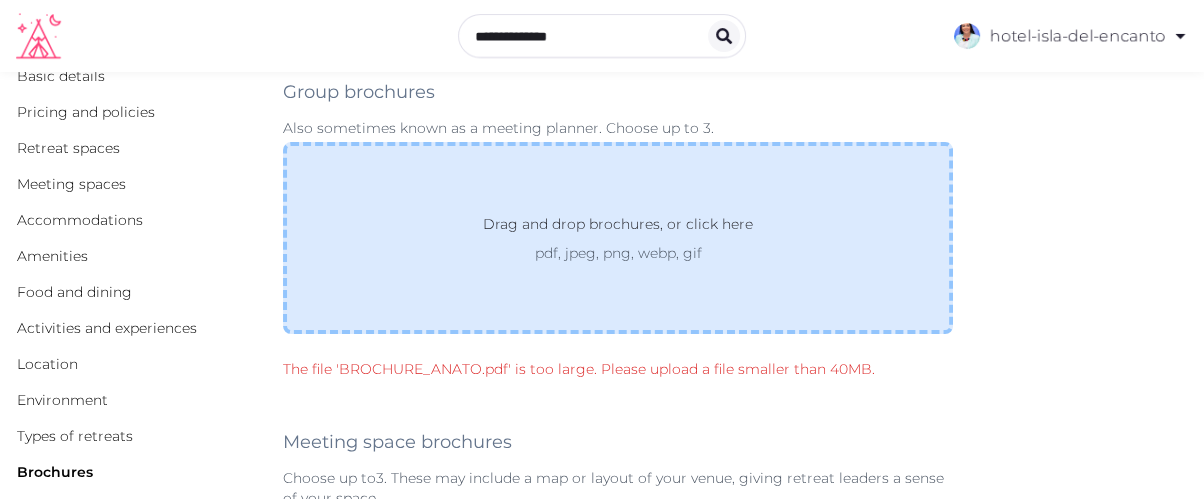 click on "Drag and drop brochures, or click here pdf, jpeg, png, webp, gif" at bounding box center [618, 238] 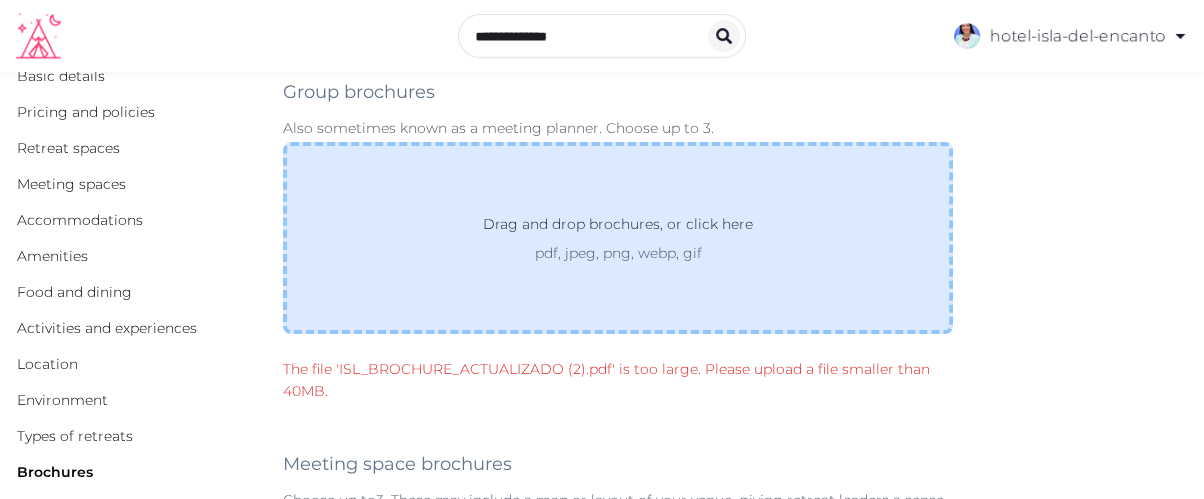 click on "Drag and drop brochures, or click here" at bounding box center (618, 228) 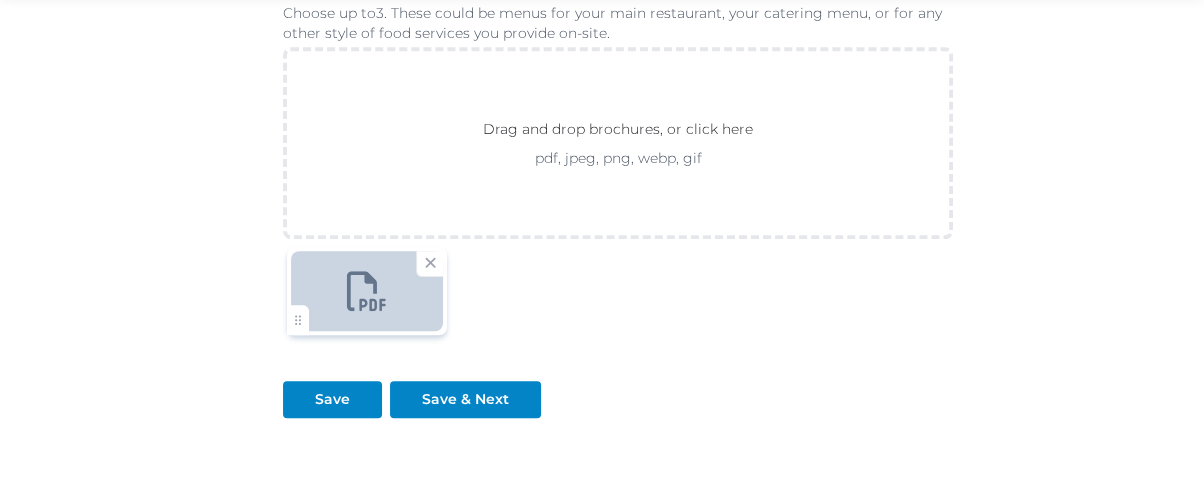 scroll, scrollTop: 1518, scrollLeft: 0, axis: vertical 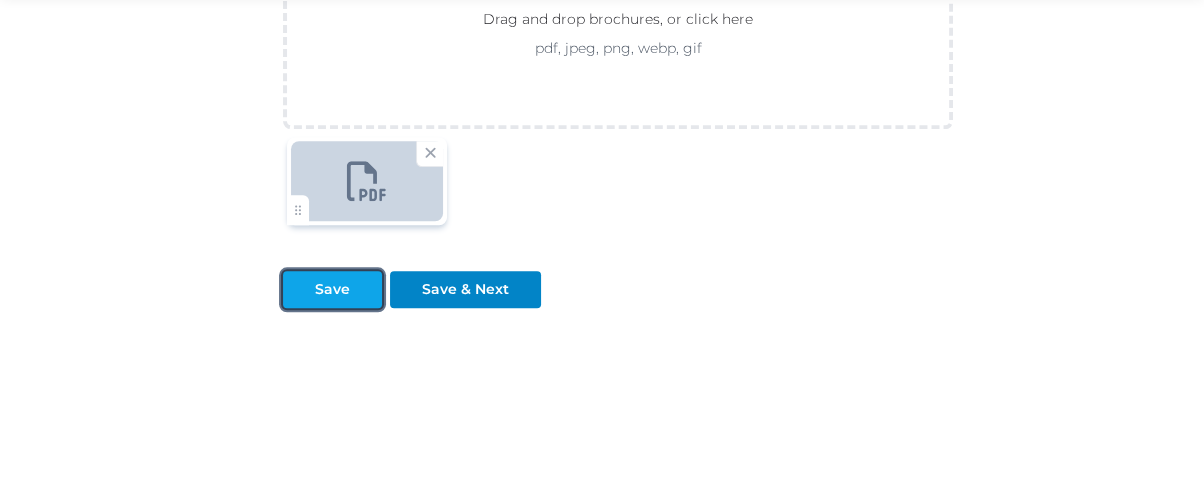click on "Save" at bounding box center [332, 289] 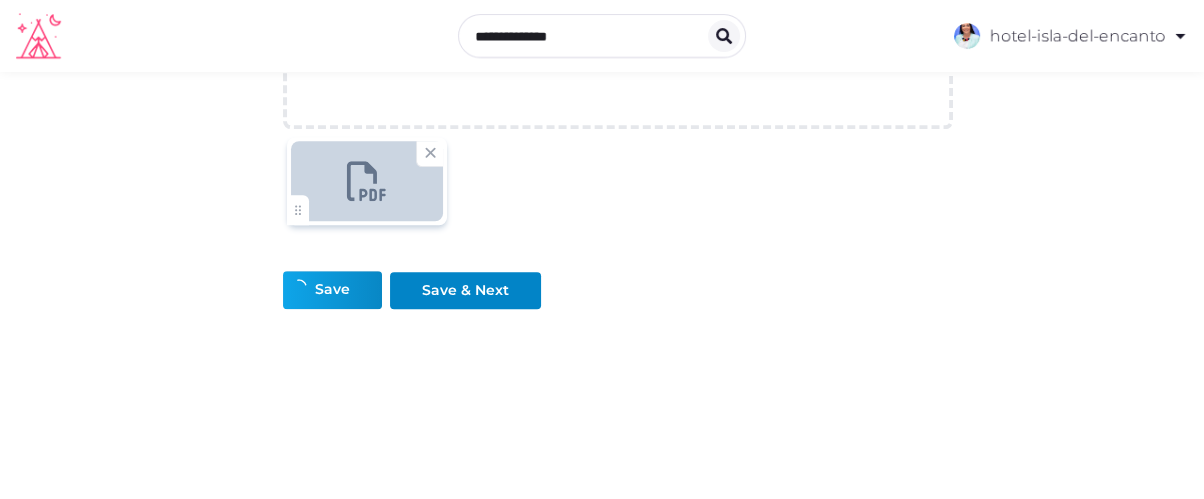 scroll, scrollTop: 1476, scrollLeft: 0, axis: vertical 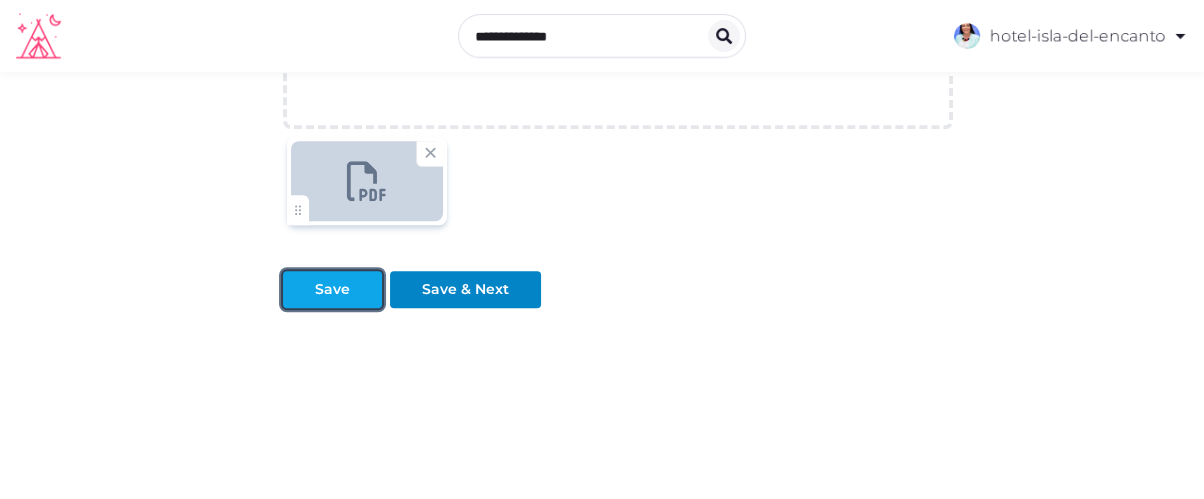 click on "Save" at bounding box center (332, 289) 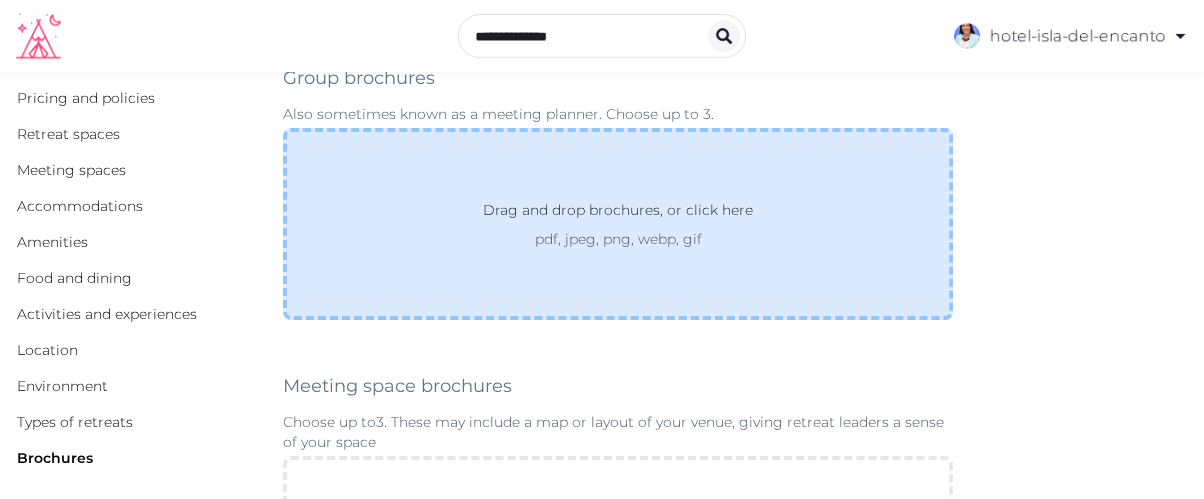 scroll, scrollTop: 111, scrollLeft: 0, axis: vertical 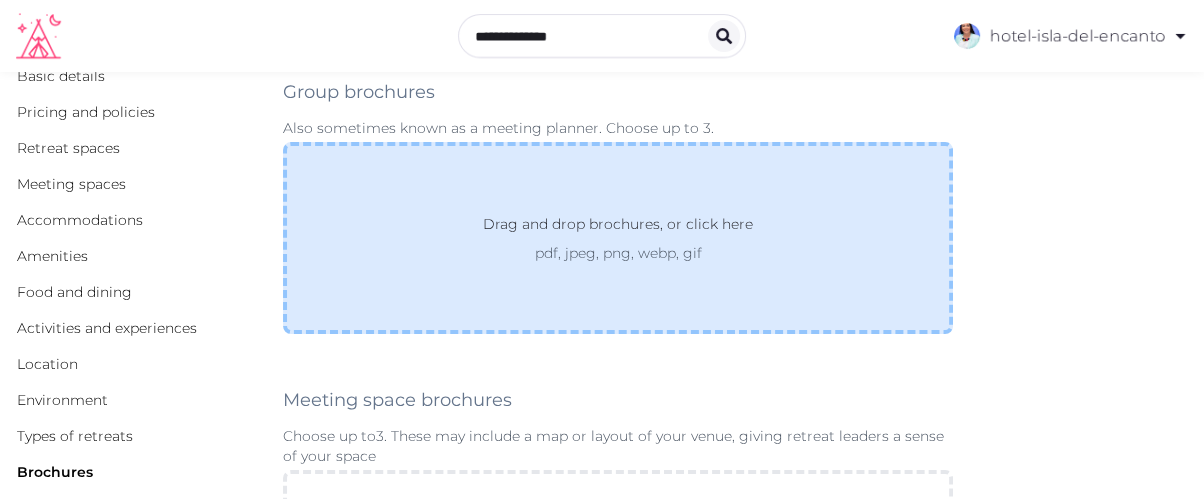 click on "Drag and drop brochures, or click here" at bounding box center [618, 228] 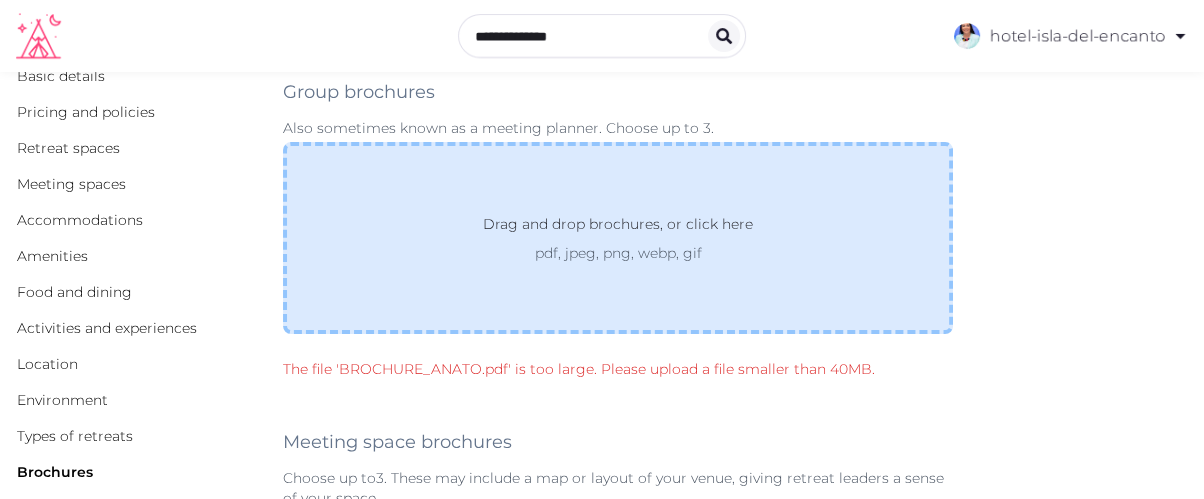 click on "Drag and drop brochures, or click here pdf, jpeg, png, webp, gif" at bounding box center (618, 238) 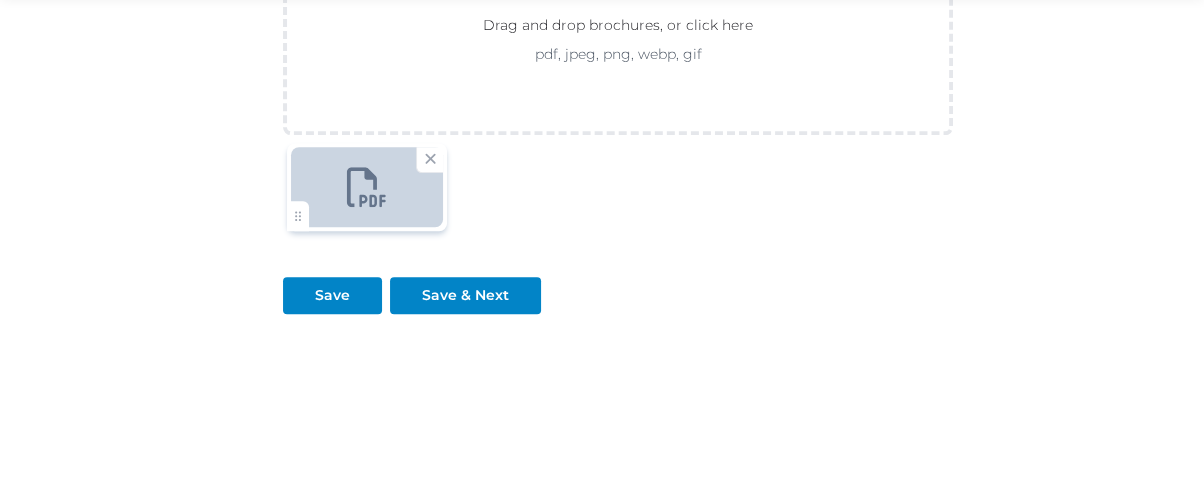 scroll, scrollTop: 1573, scrollLeft: 0, axis: vertical 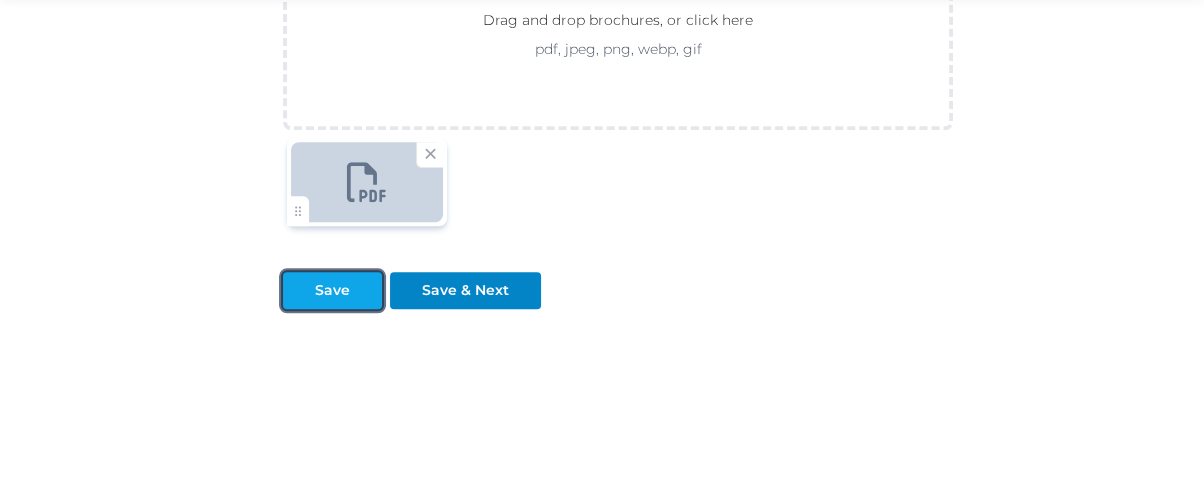 click on "Save" at bounding box center [332, 290] 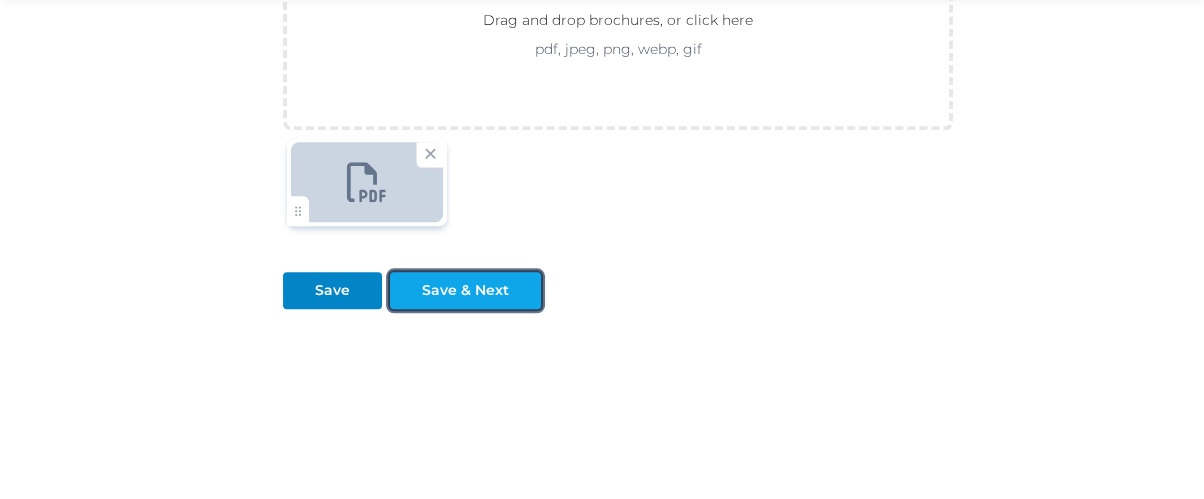 click on "Save & Next" at bounding box center (465, 290) 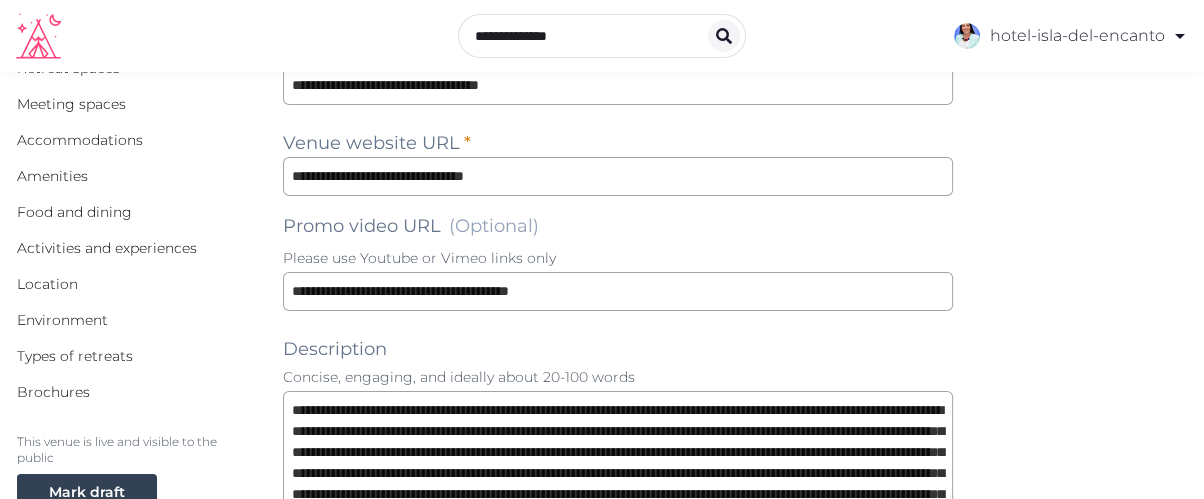 scroll, scrollTop: 222, scrollLeft: 0, axis: vertical 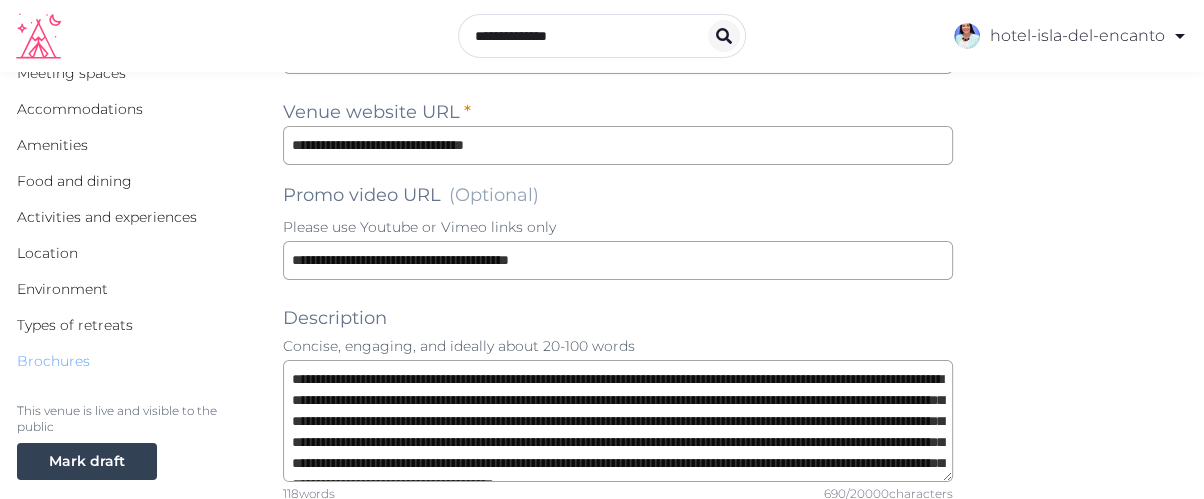 click on "Brochures" at bounding box center (53, 361) 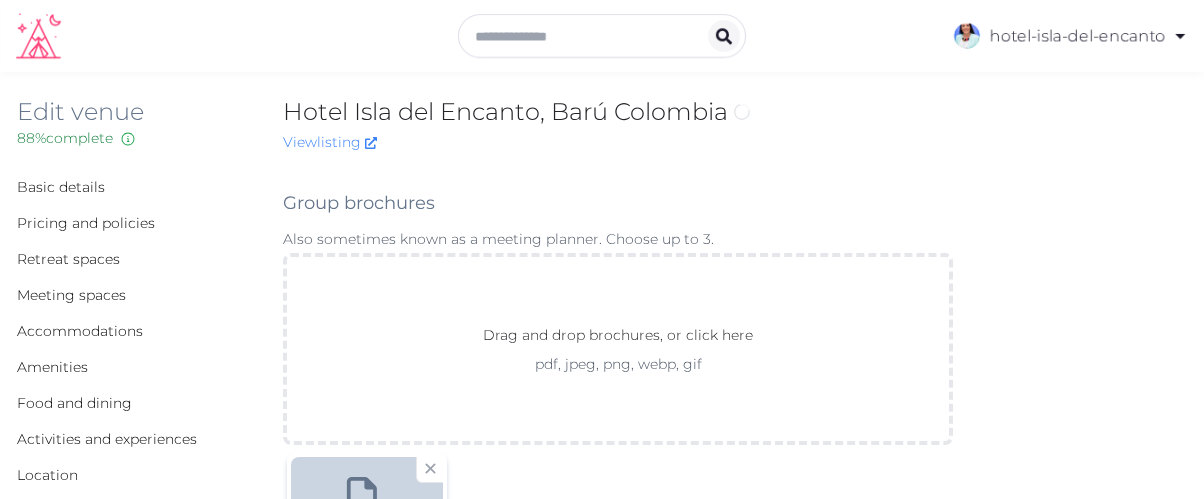 scroll, scrollTop: 0, scrollLeft: 0, axis: both 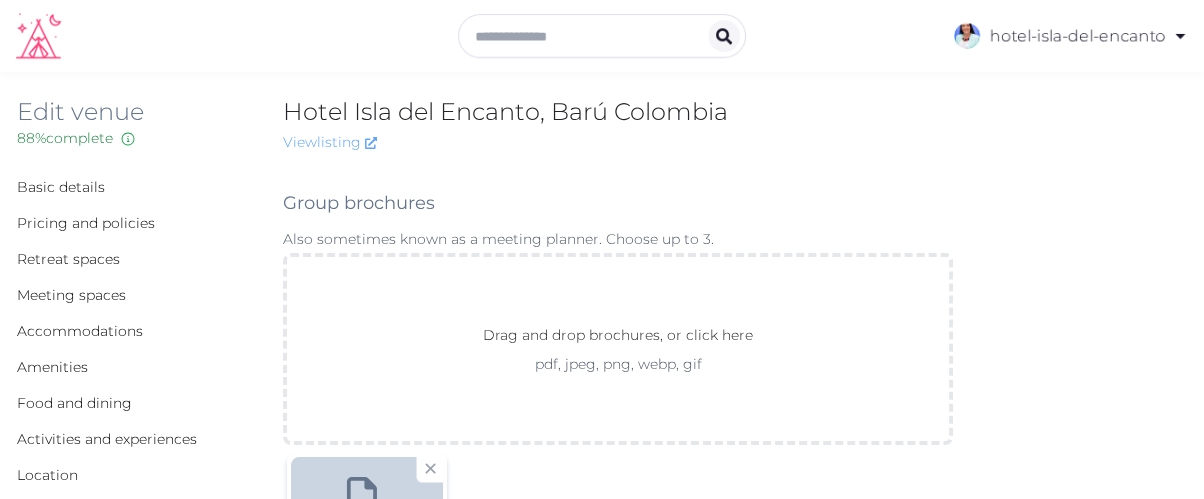 click on "View  listing" at bounding box center [330, 142] 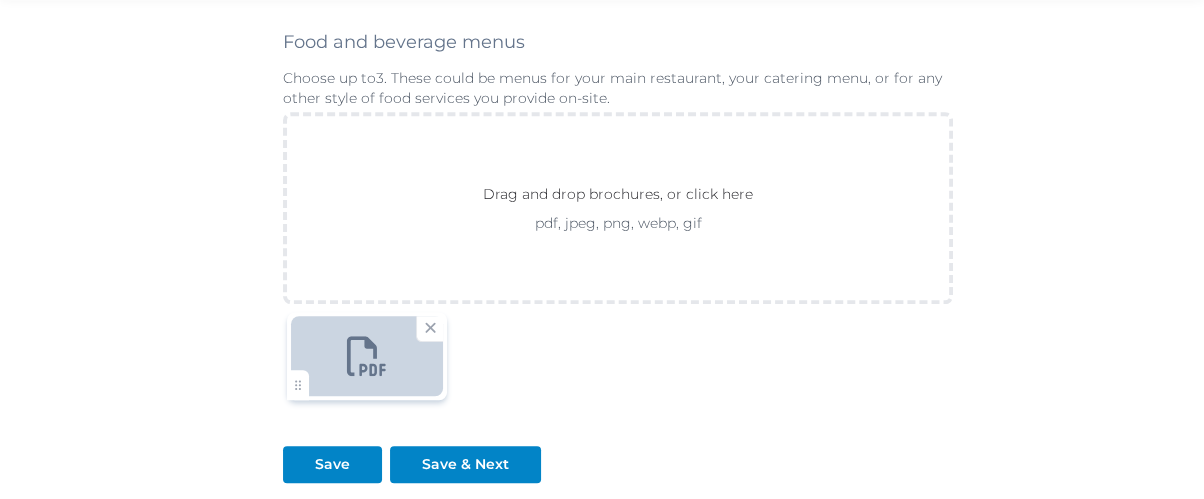 scroll, scrollTop: 1444, scrollLeft: 0, axis: vertical 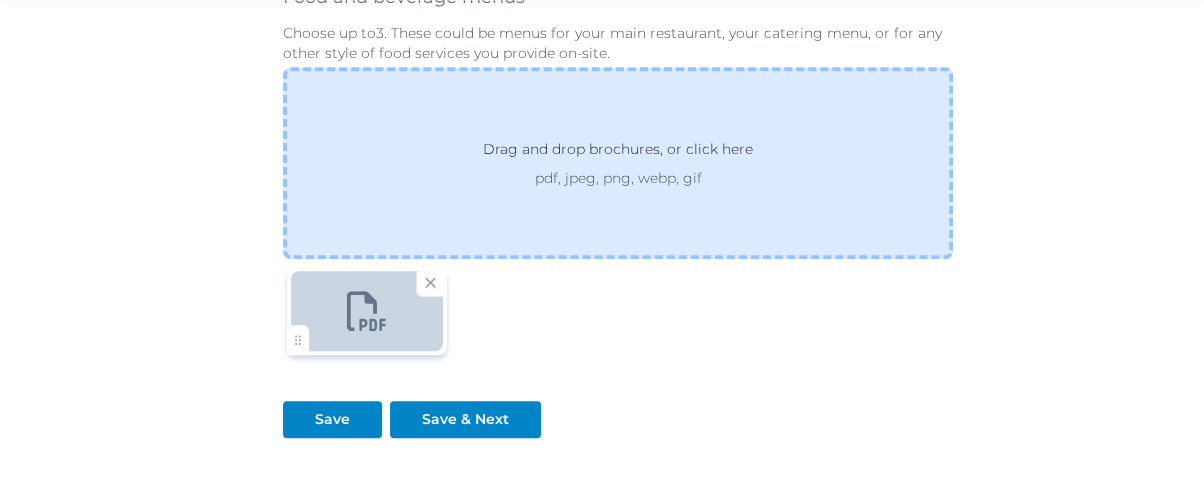 click on "Drag and drop brochures, or click here" at bounding box center [618, 153] 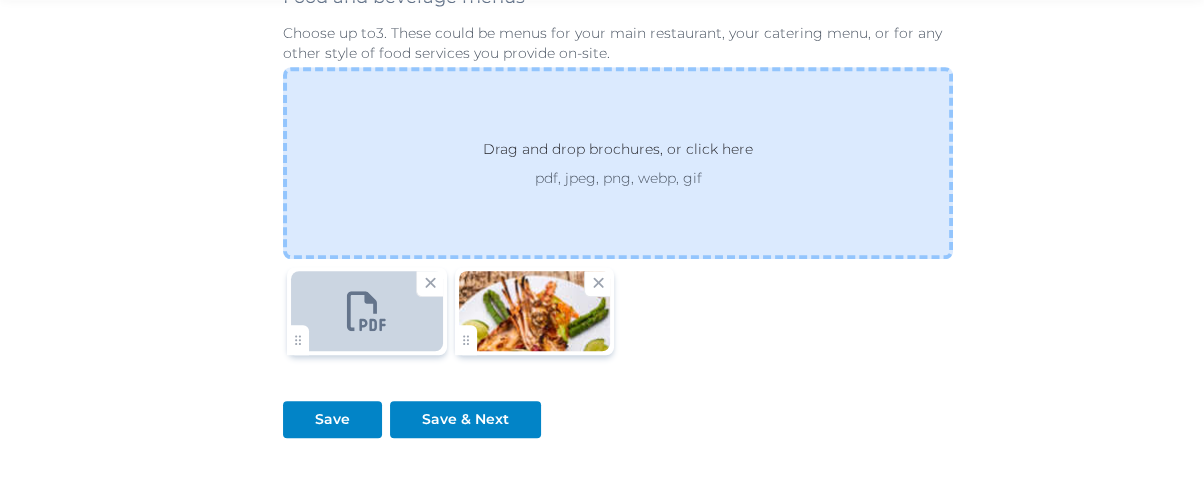 click on "Drag and drop brochures, or click here" at bounding box center [618, 153] 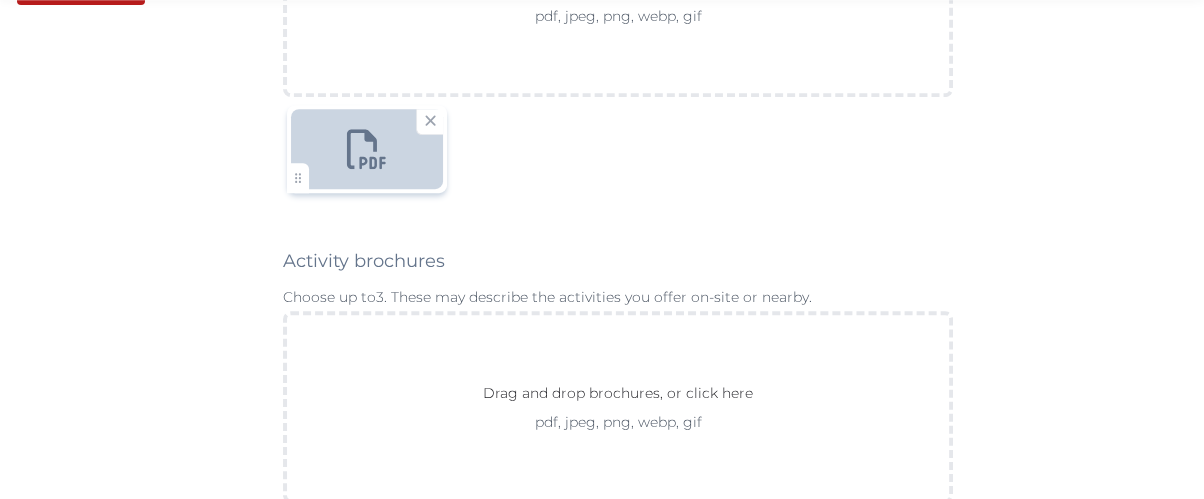 scroll, scrollTop: 777, scrollLeft: 0, axis: vertical 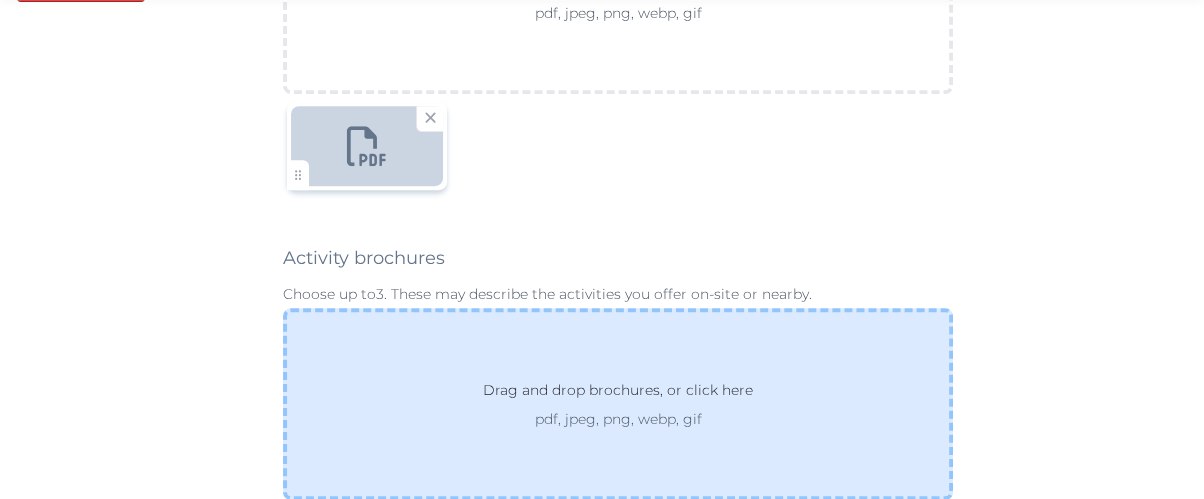 click on "Drag and drop brochures, or click here pdf, jpeg, png, webp, gif" at bounding box center [618, 404] 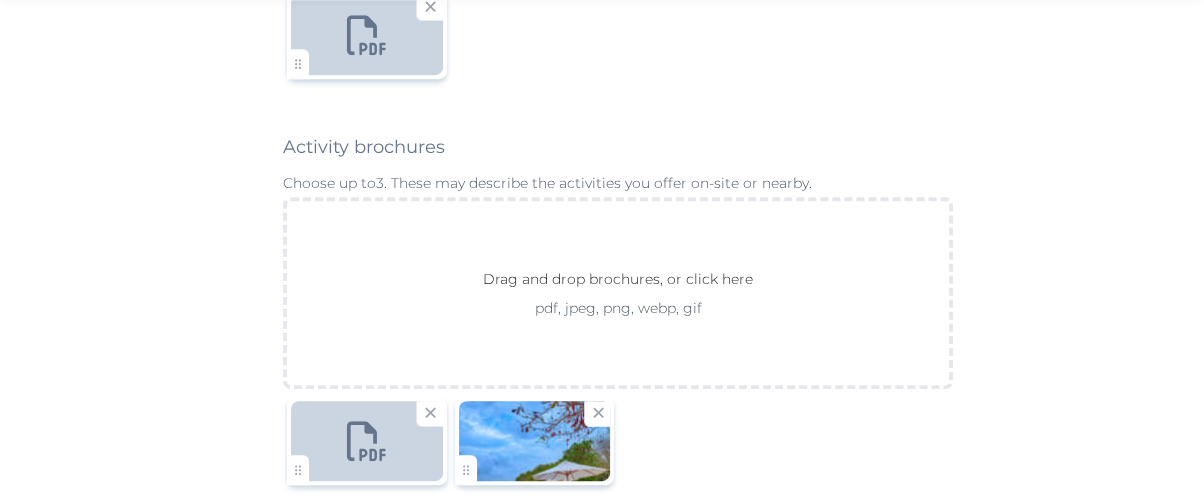 scroll, scrollTop: 1000, scrollLeft: 0, axis: vertical 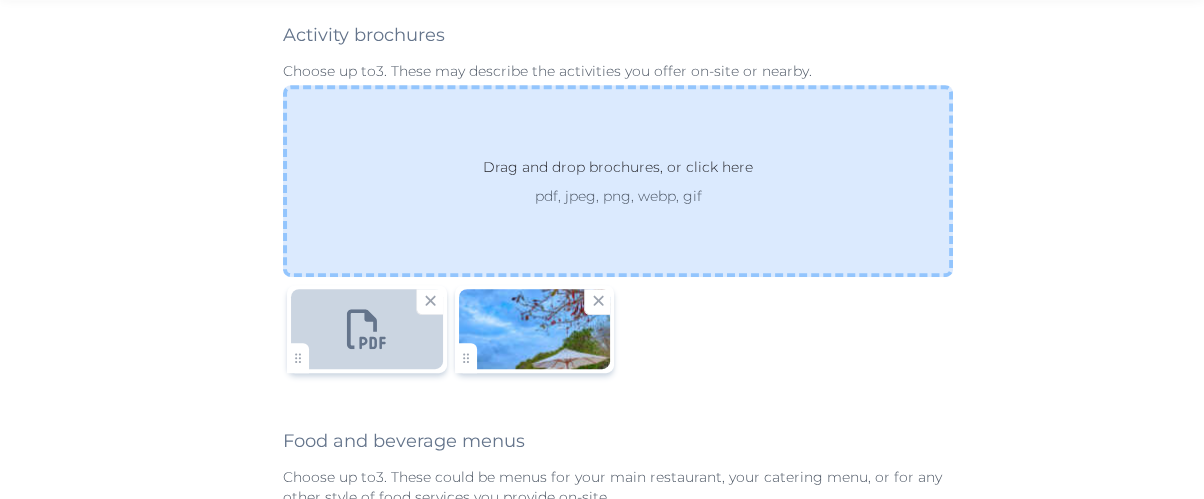 click on "Drag and drop brochures, or click here" at bounding box center [618, 171] 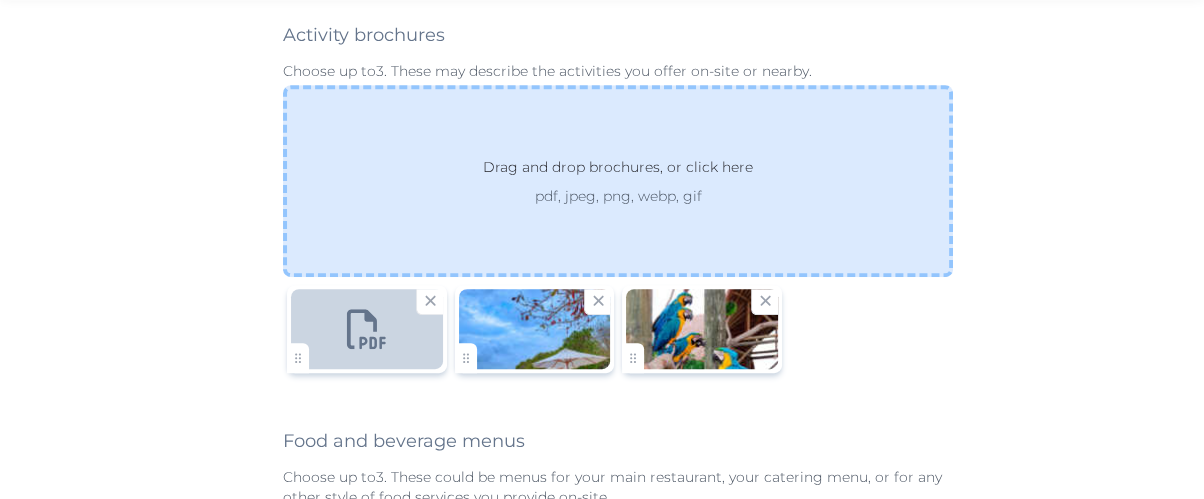 click on "Drag and drop brochures, or click here" at bounding box center [618, 171] 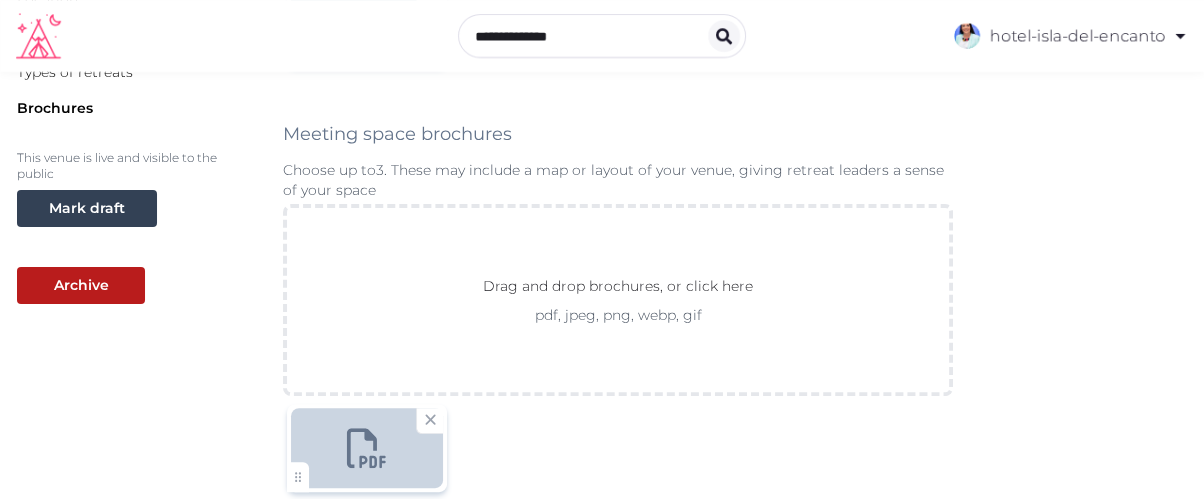 scroll, scrollTop: 444, scrollLeft: 0, axis: vertical 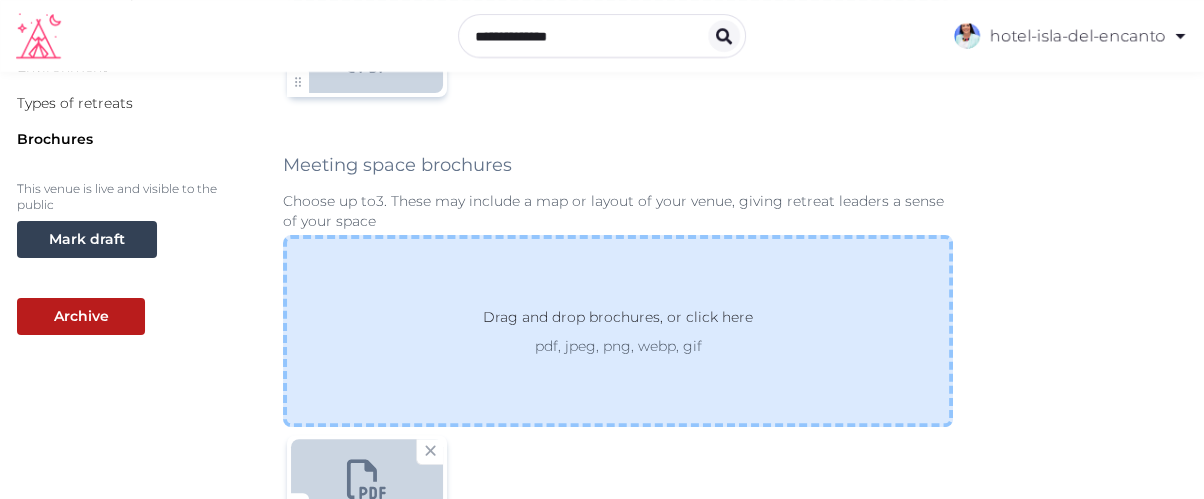 click on "Drag and drop brochures, or click here pdf, jpeg, png, webp, gif" at bounding box center (618, 331) 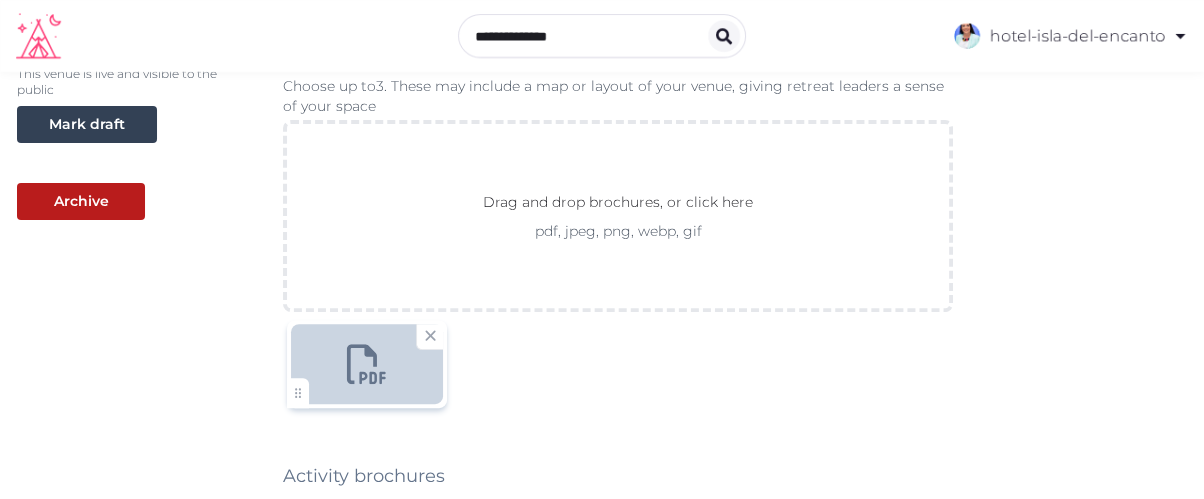 scroll, scrollTop: 555, scrollLeft: 0, axis: vertical 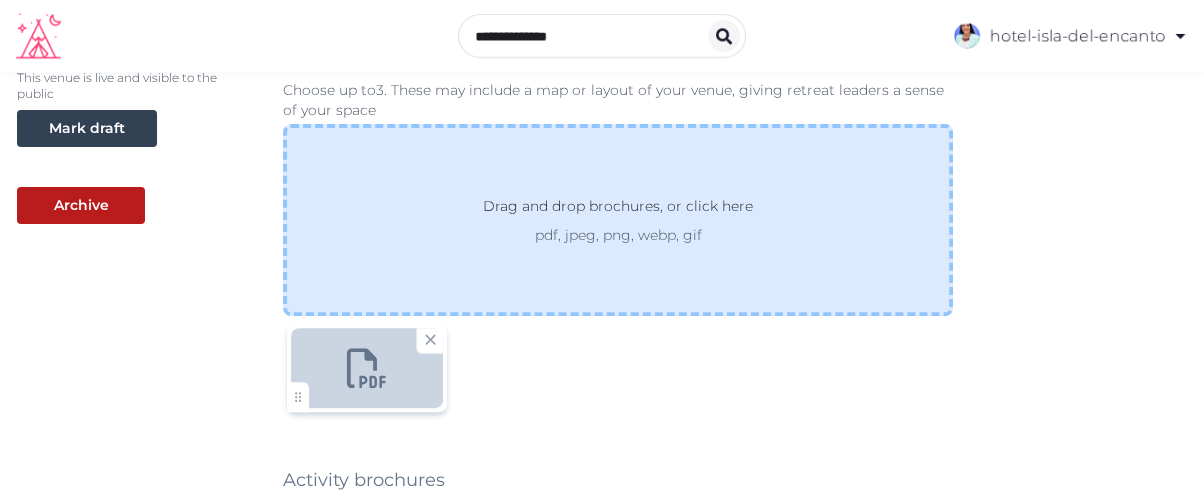click on "pdf, jpeg, png, webp, gif" at bounding box center [618, 235] 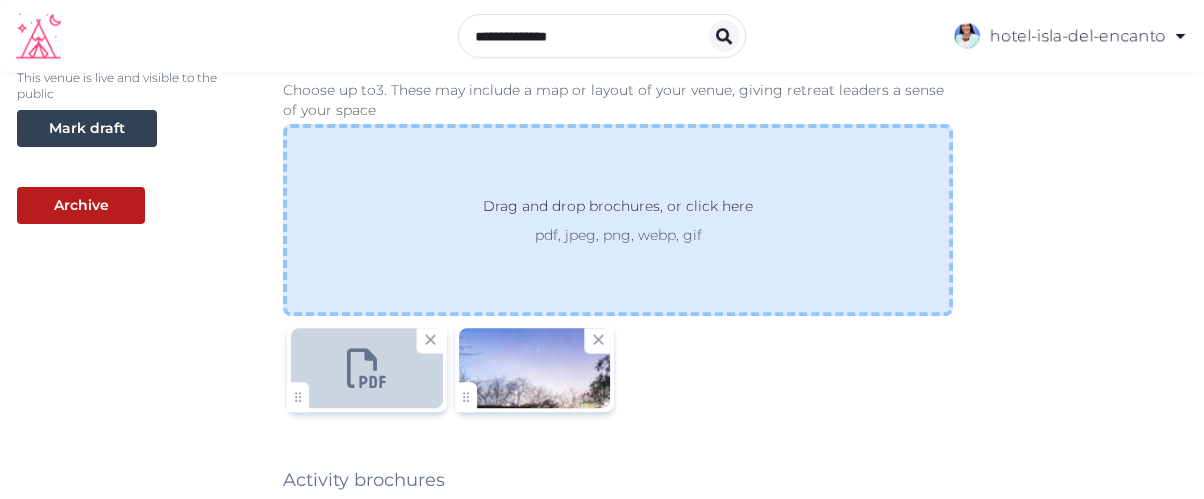 click on "Drag and drop brochures, or click here" at bounding box center (618, 210) 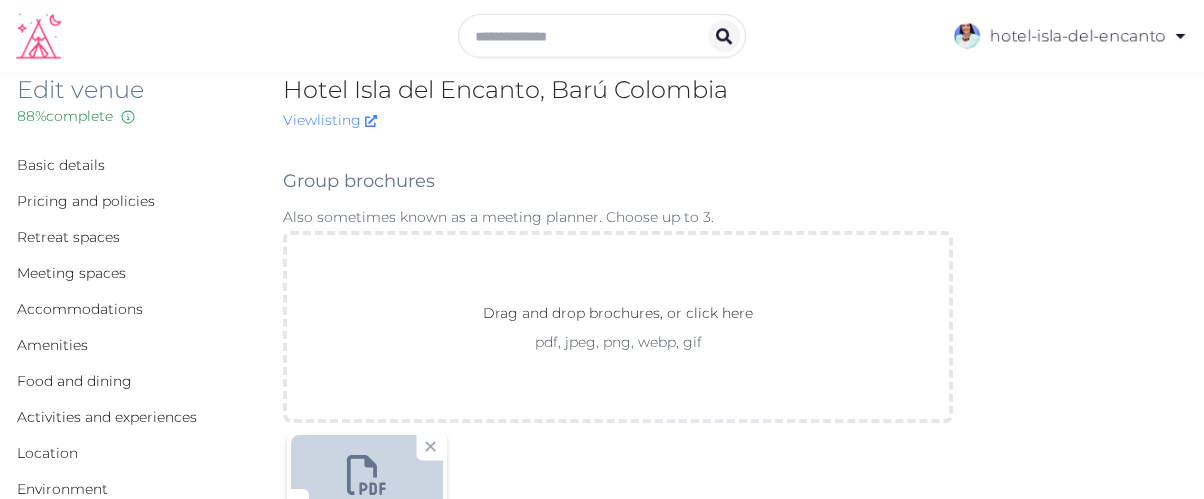 scroll, scrollTop: 18, scrollLeft: 0, axis: vertical 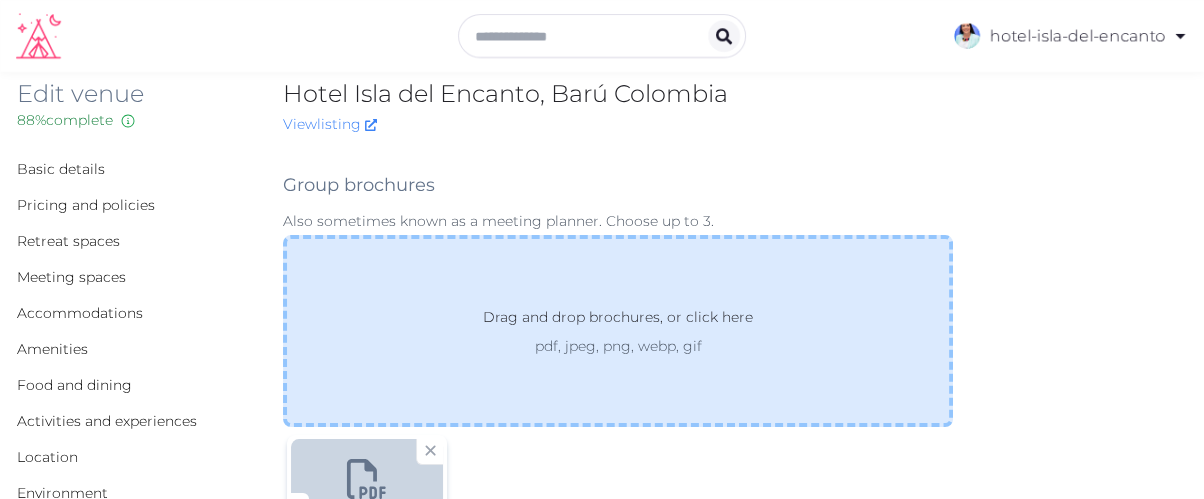 click on "Drag and drop brochures, or click here" at bounding box center (618, 321) 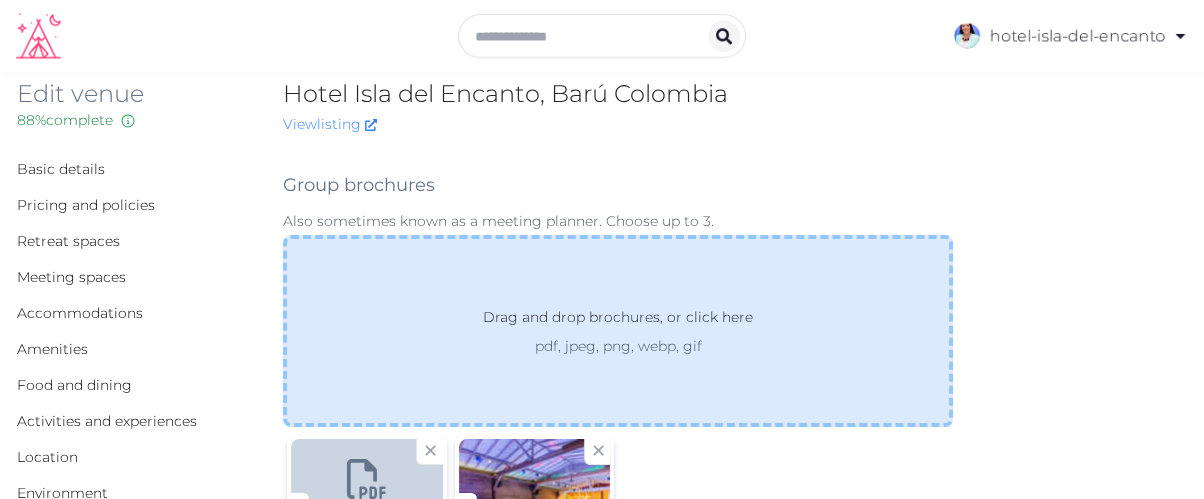 click on "Drag and drop brochures, or click here" at bounding box center [618, 321] 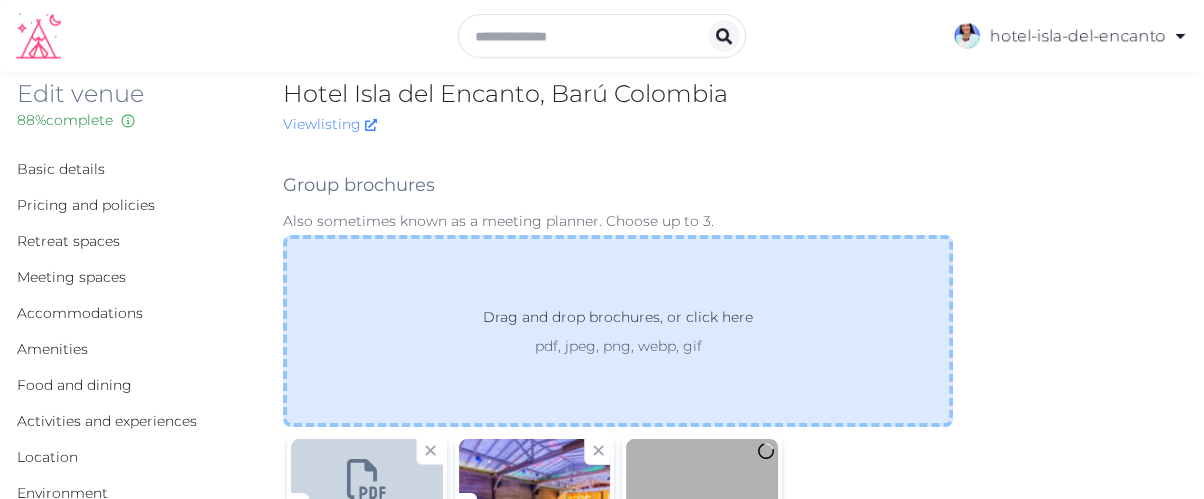 click on "Drag and drop brochures, or click here" at bounding box center [618, 321] 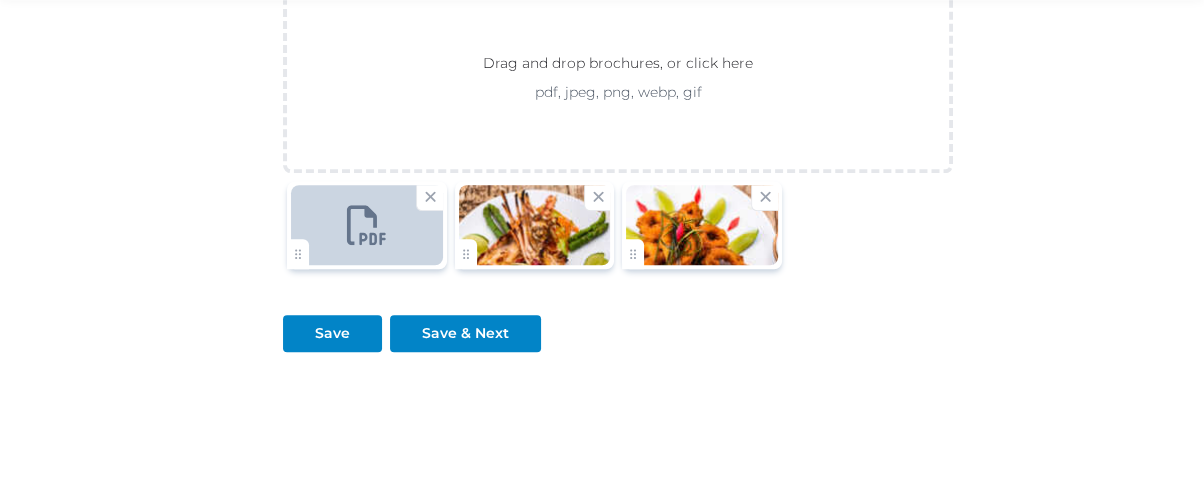 scroll, scrollTop: 1573, scrollLeft: 0, axis: vertical 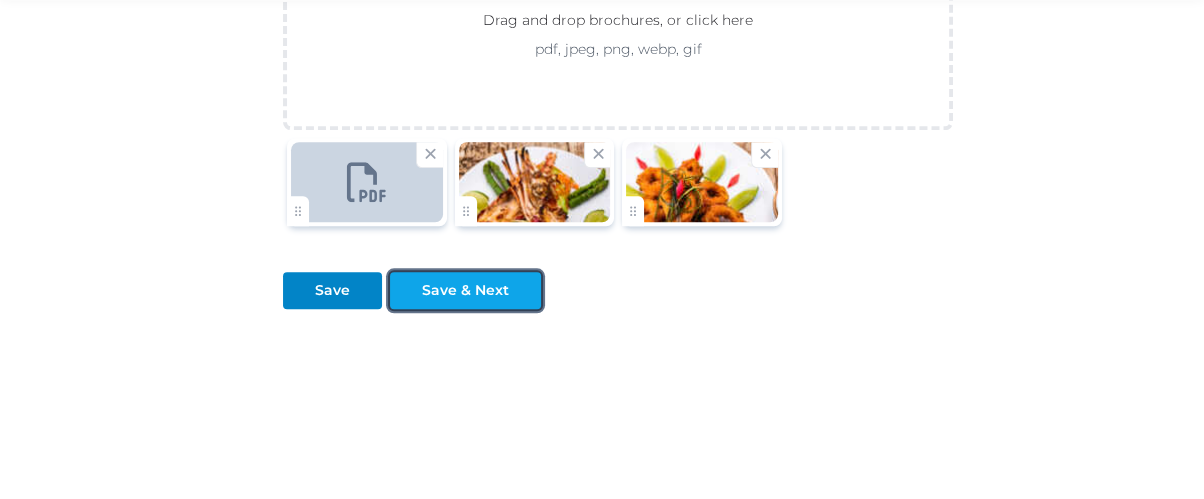 click on "Save & Next" at bounding box center [465, 290] 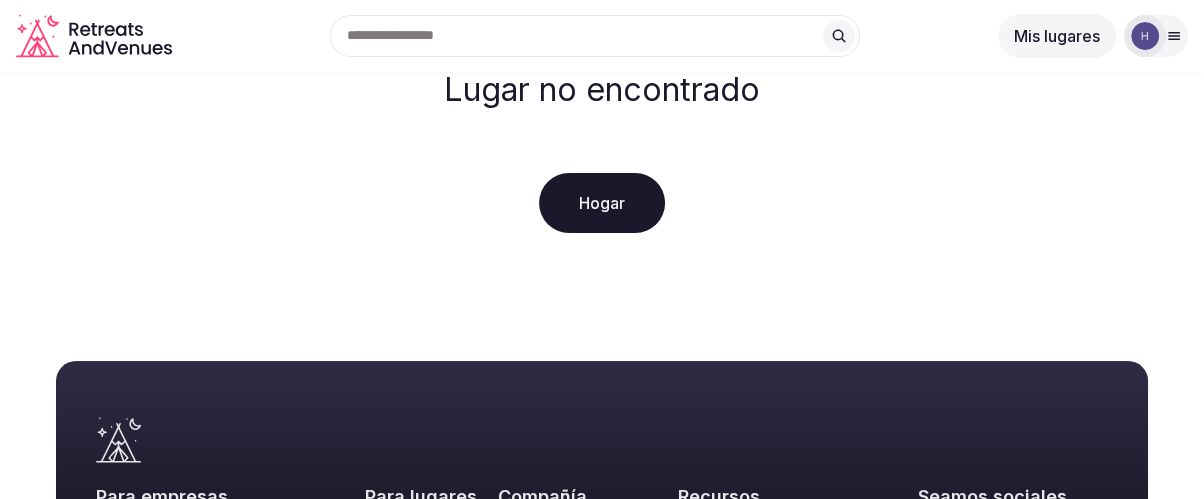 scroll, scrollTop: 0, scrollLeft: 0, axis: both 